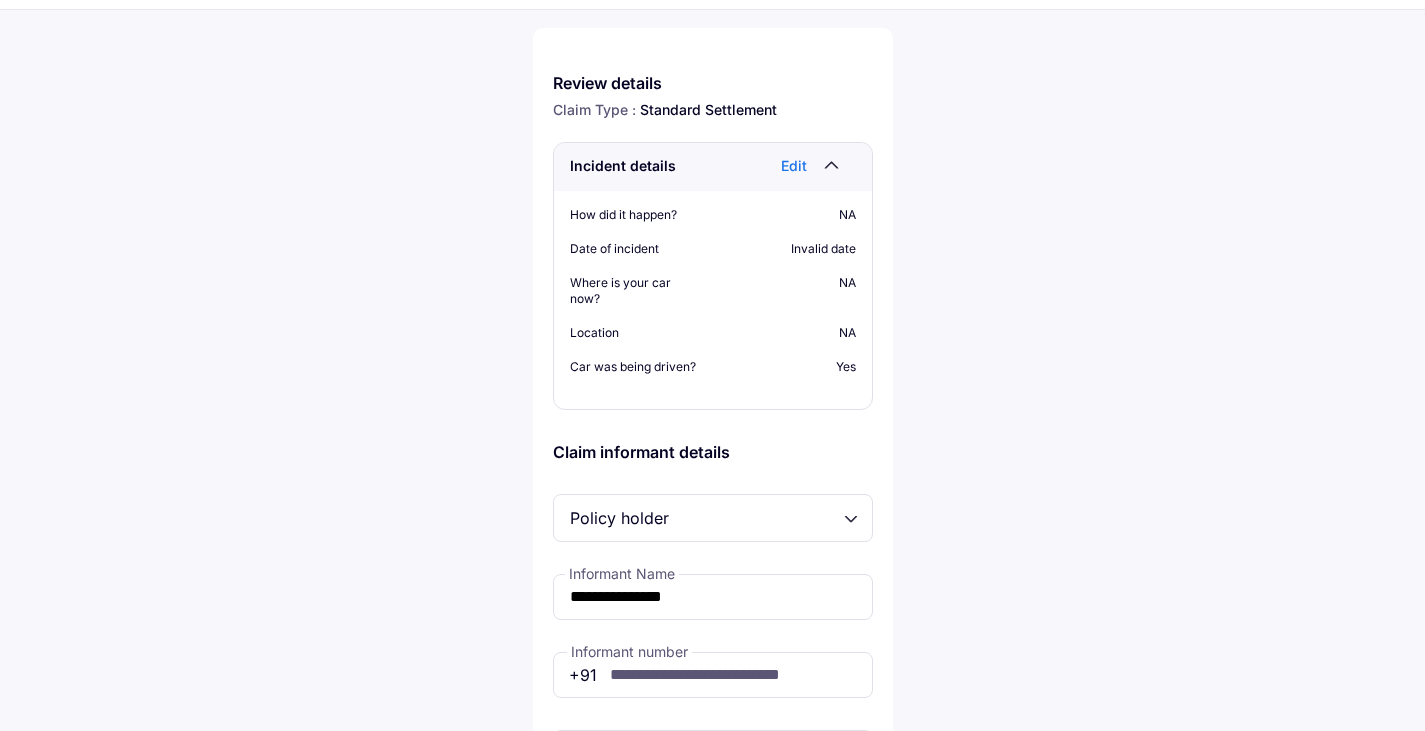 scroll, scrollTop: 100, scrollLeft: 0, axis: vertical 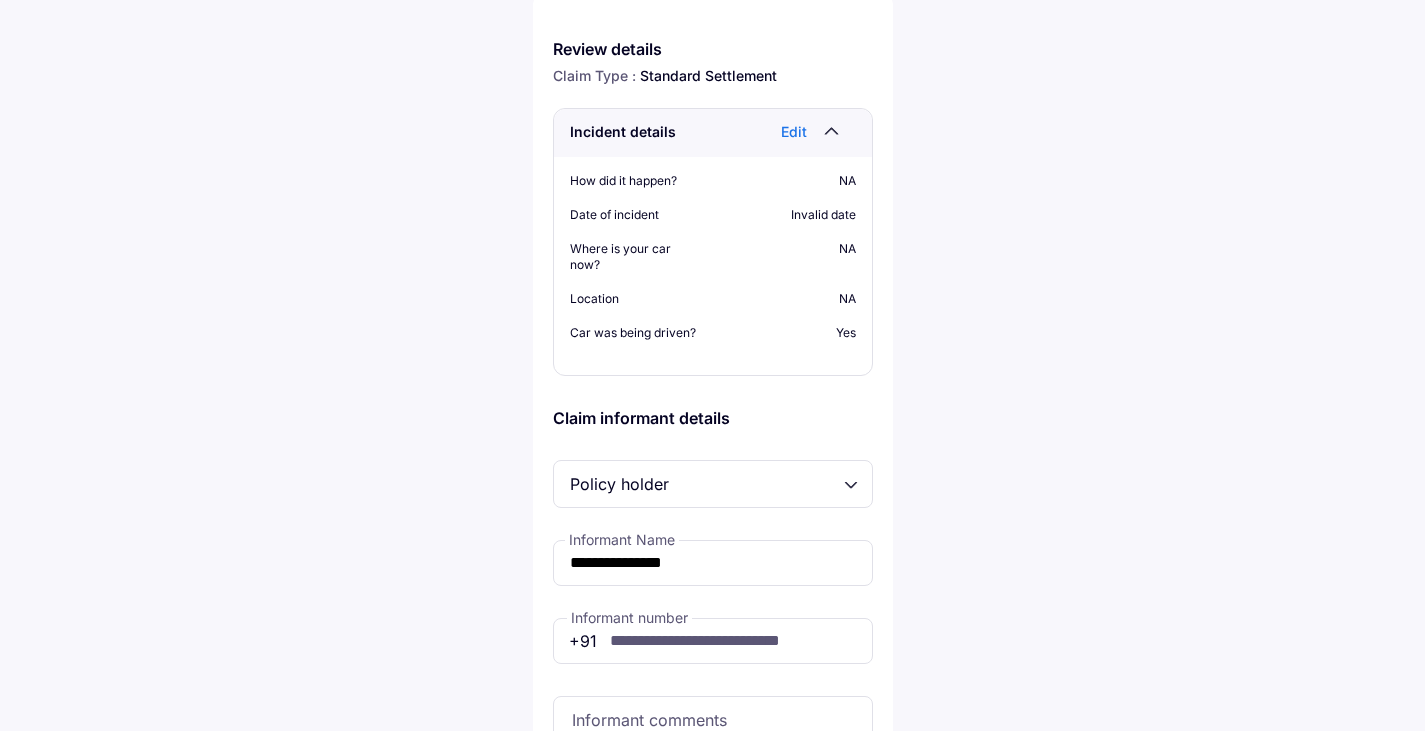 click on "Policy holder" at bounding box center [713, 484] 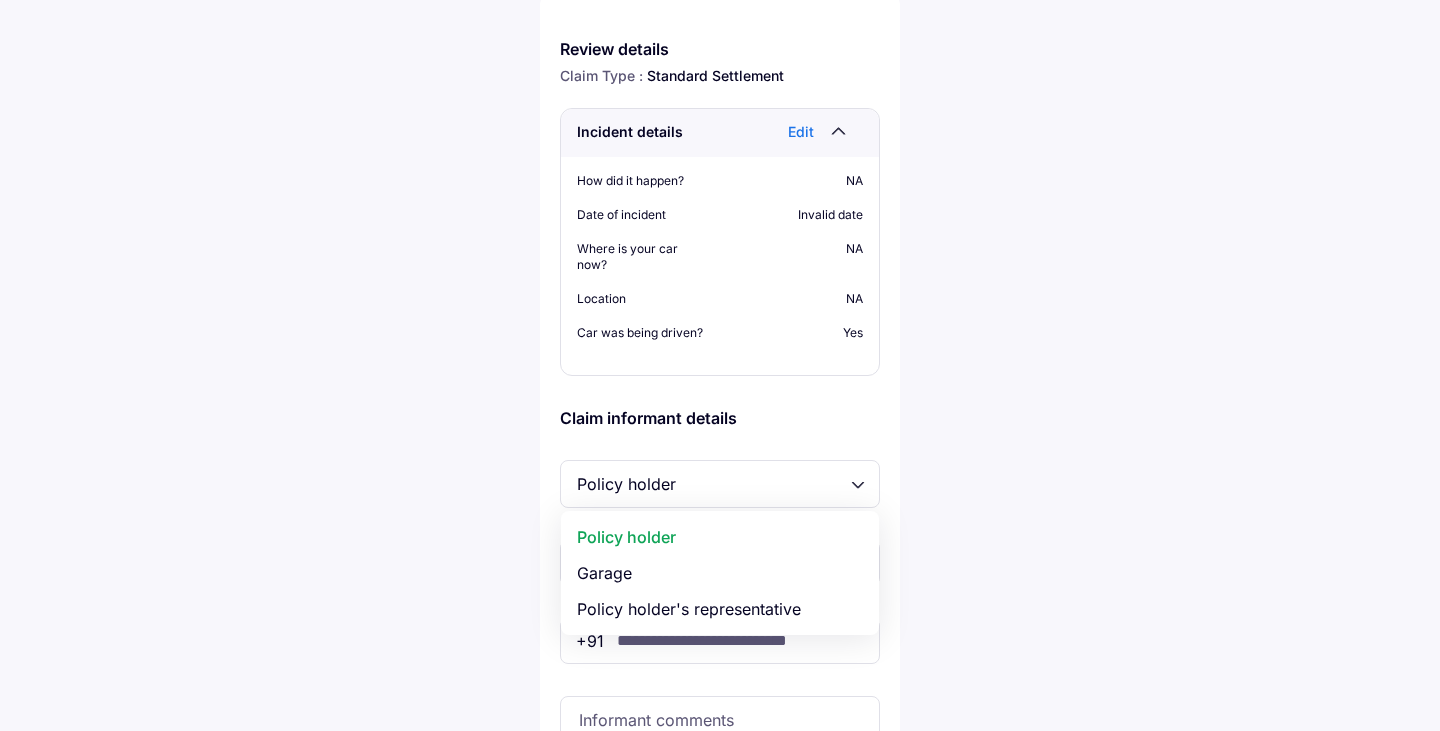 click on "Policy holder Policy holder Garage Policy holder's representative" at bounding box center (720, 484) 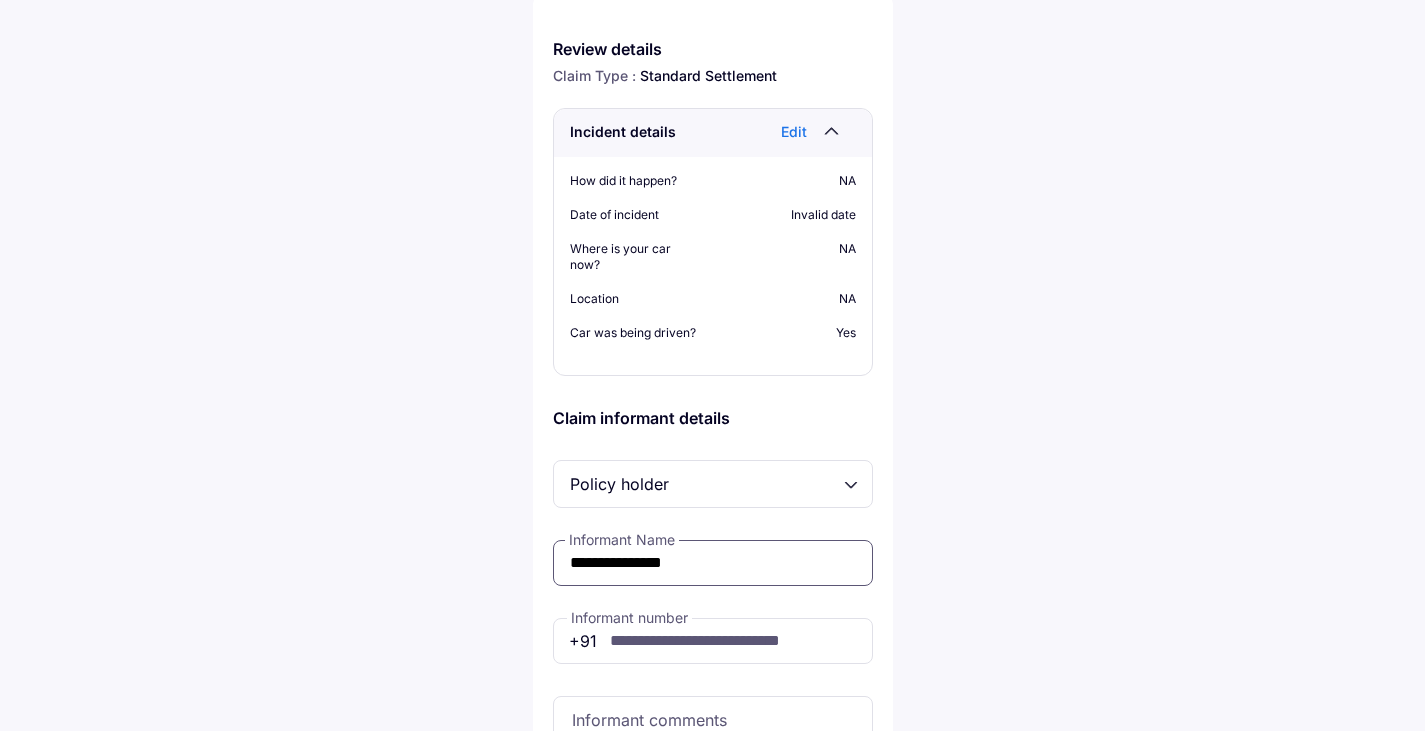 click on "**********" at bounding box center (713, 563) 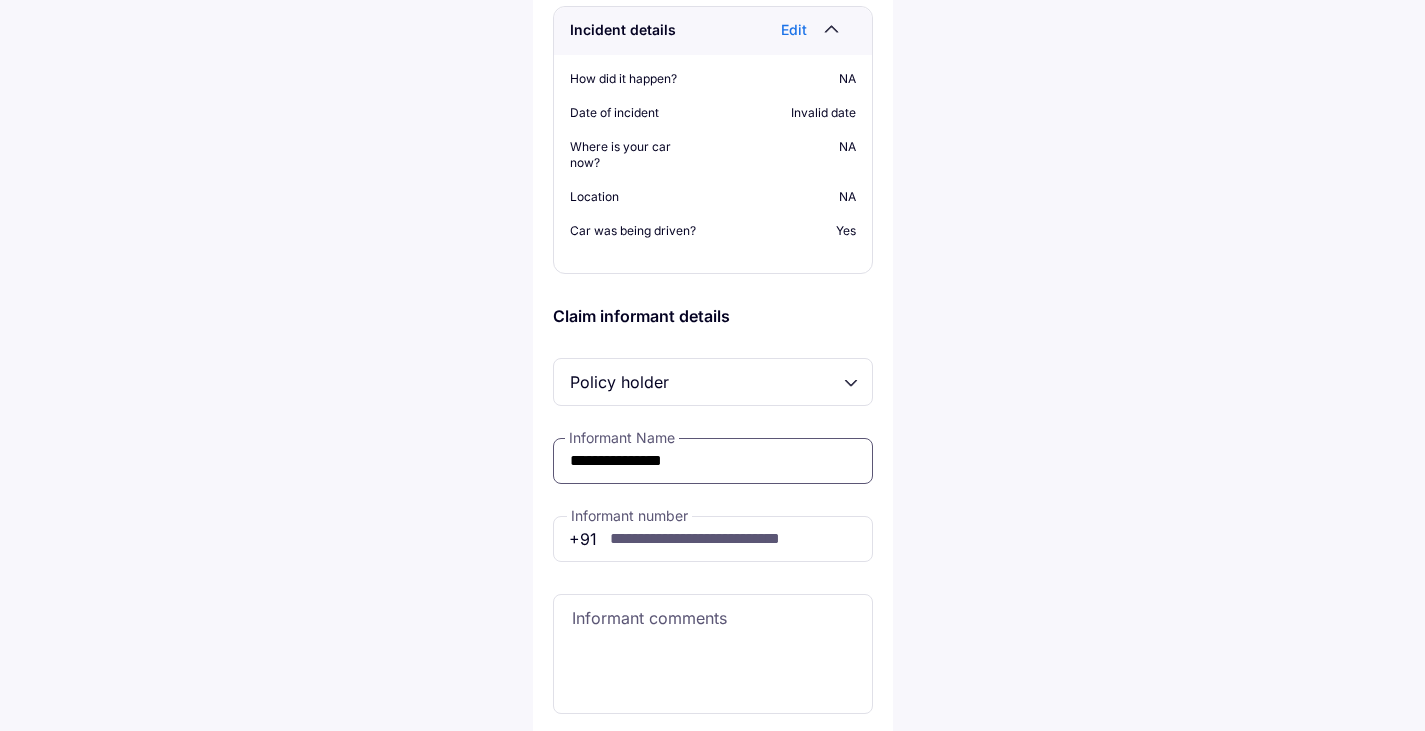 scroll, scrollTop: 293, scrollLeft: 0, axis: vertical 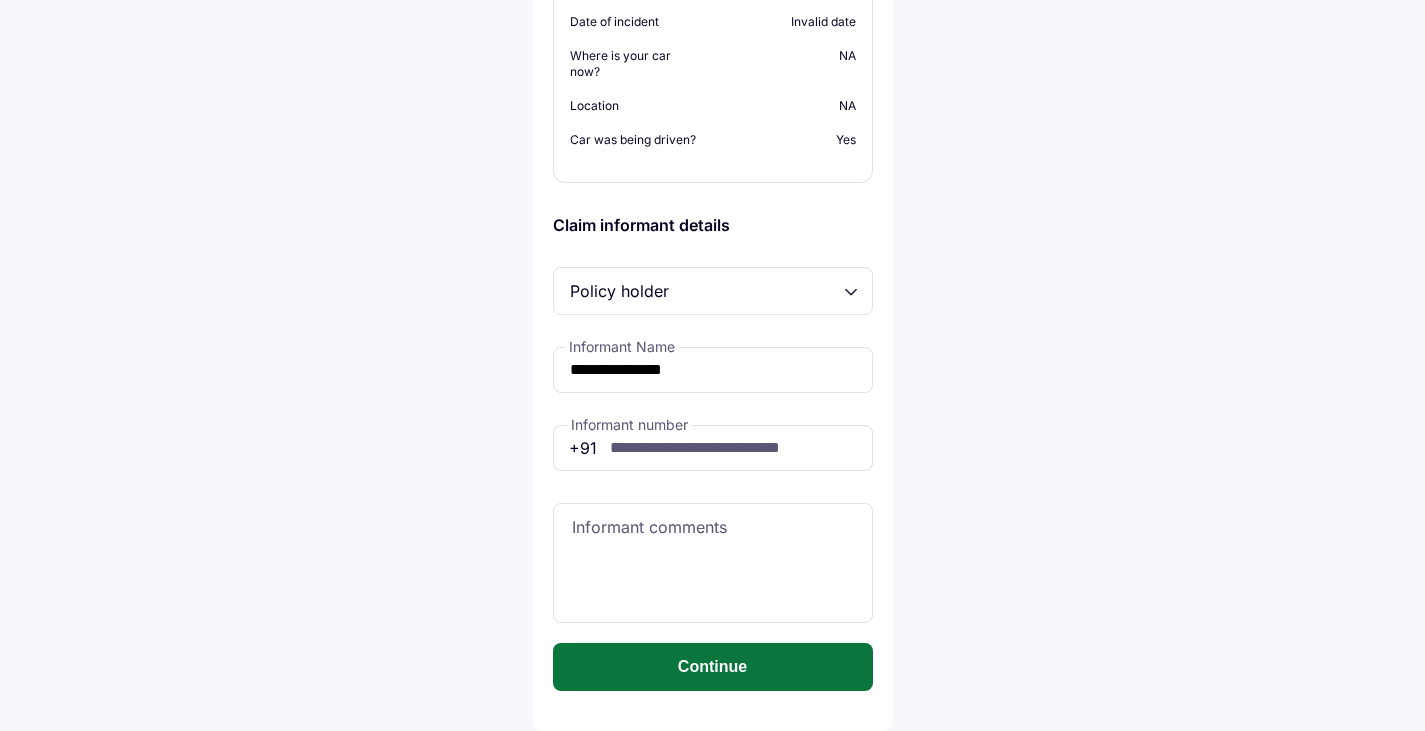click on "Continue" at bounding box center (713, 667) 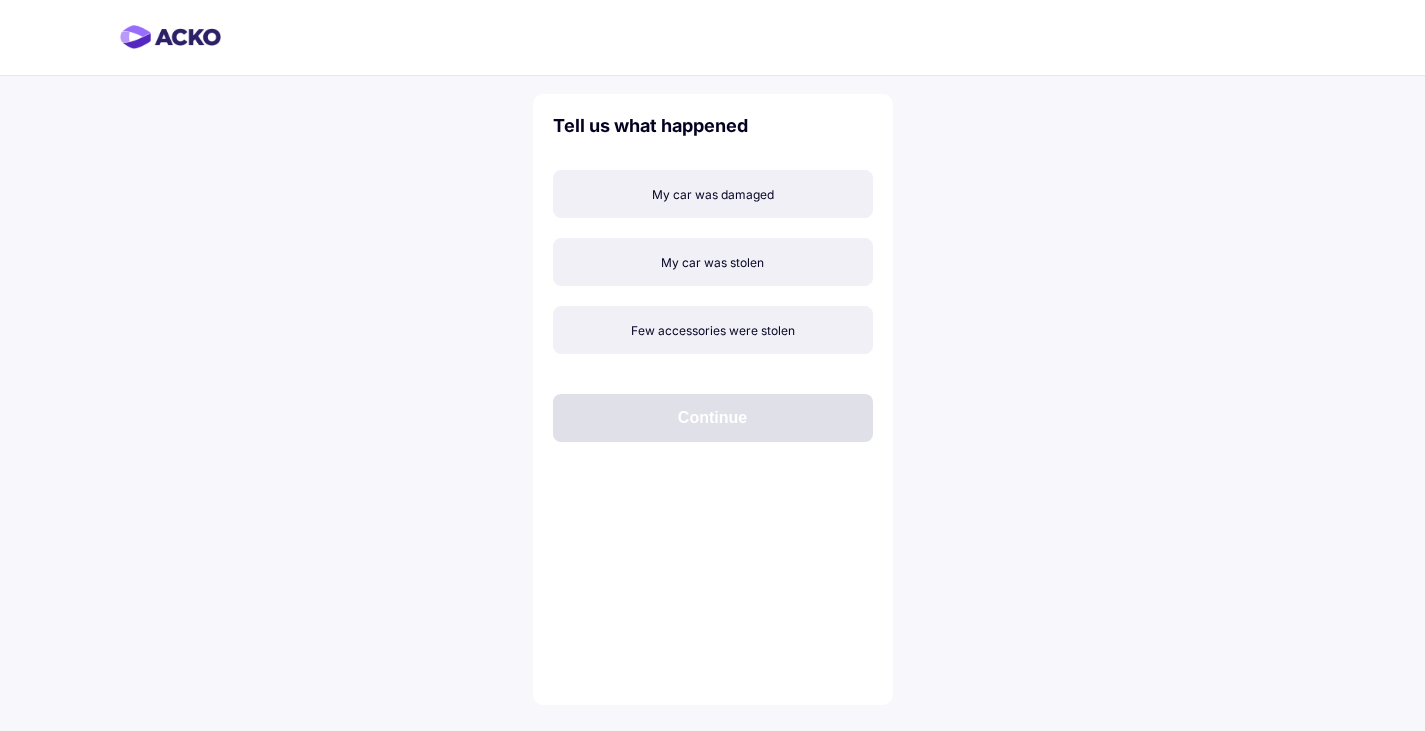 scroll, scrollTop: 0, scrollLeft: 0, axis: both 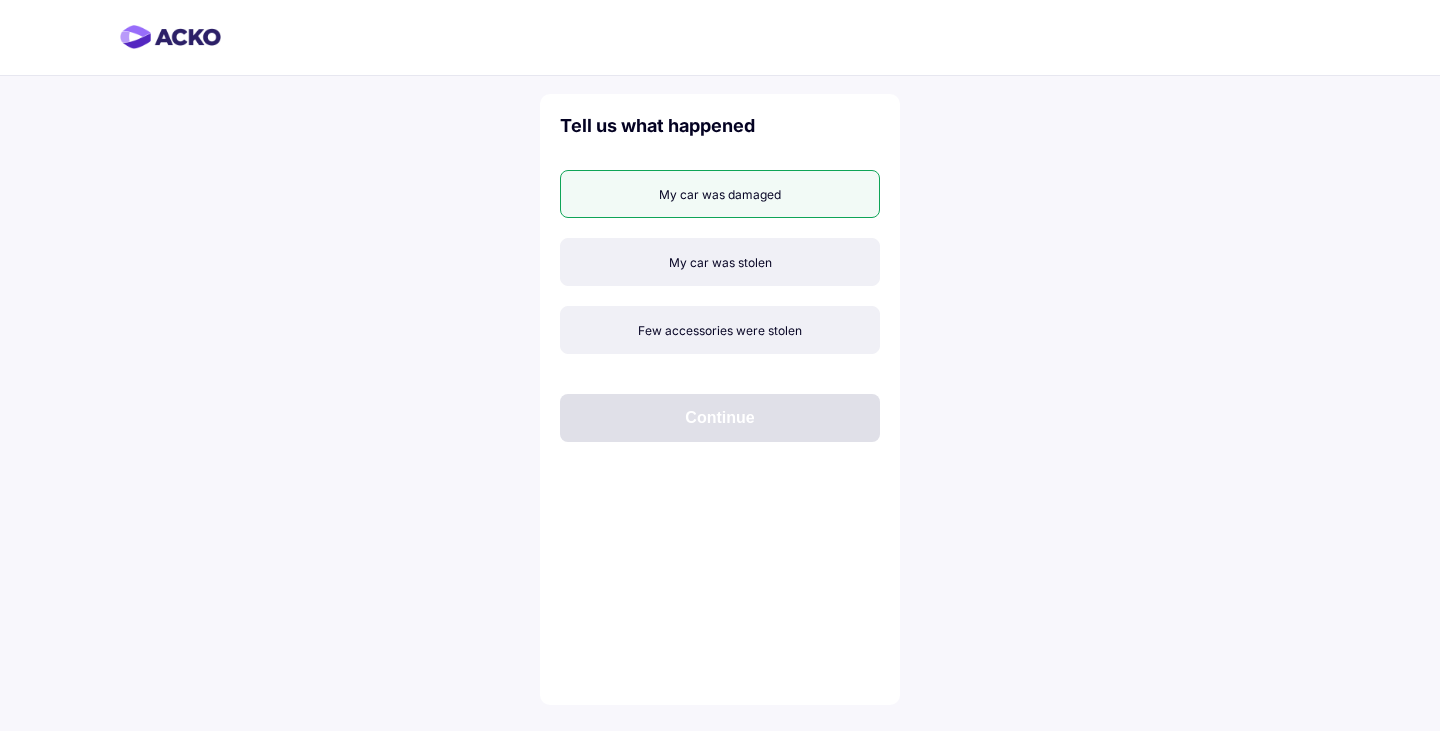 click on "My car was damaged" at bounding box center (720, 194) 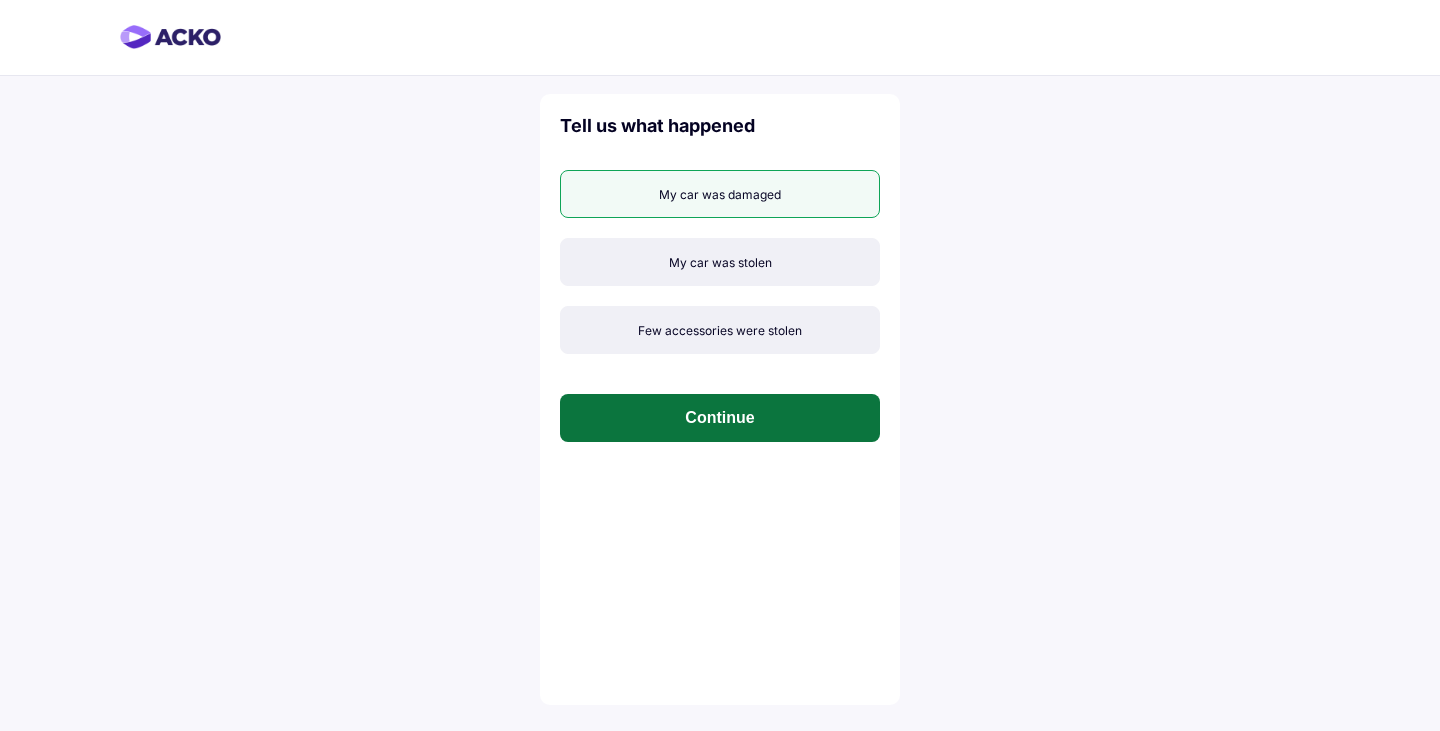 click on "Continue" at bounding box center (720, 418) 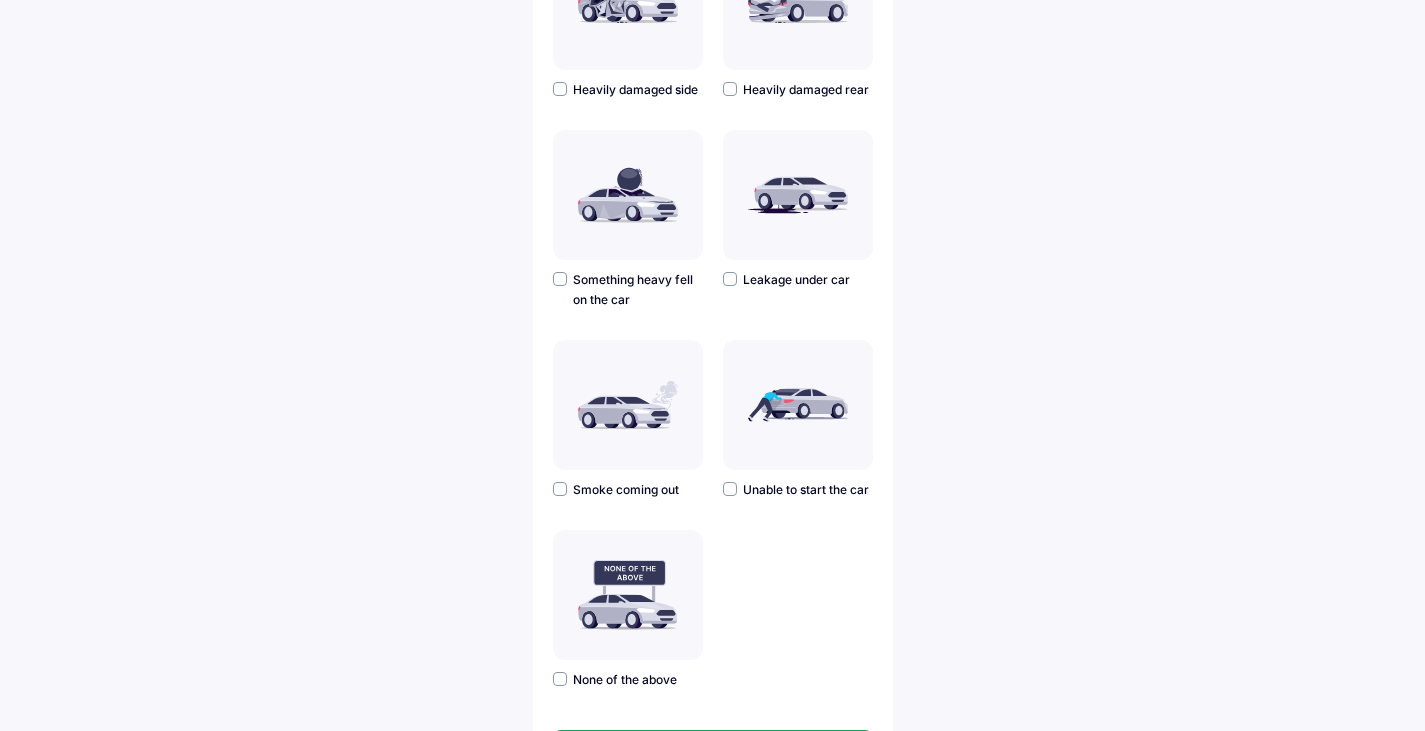 scroll, scrollTop: 571, scrollLeft: 0, axis: vertical 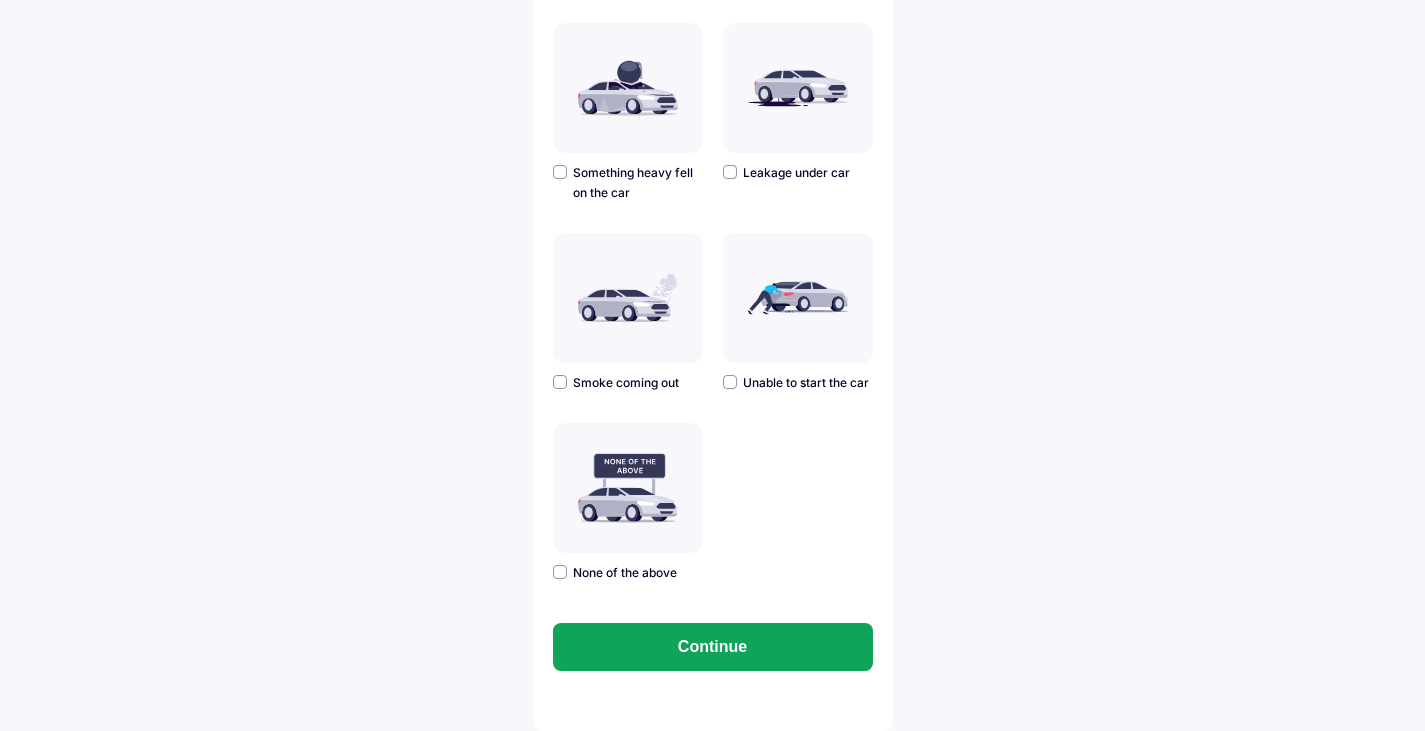 click at bounding box center (560, 572) 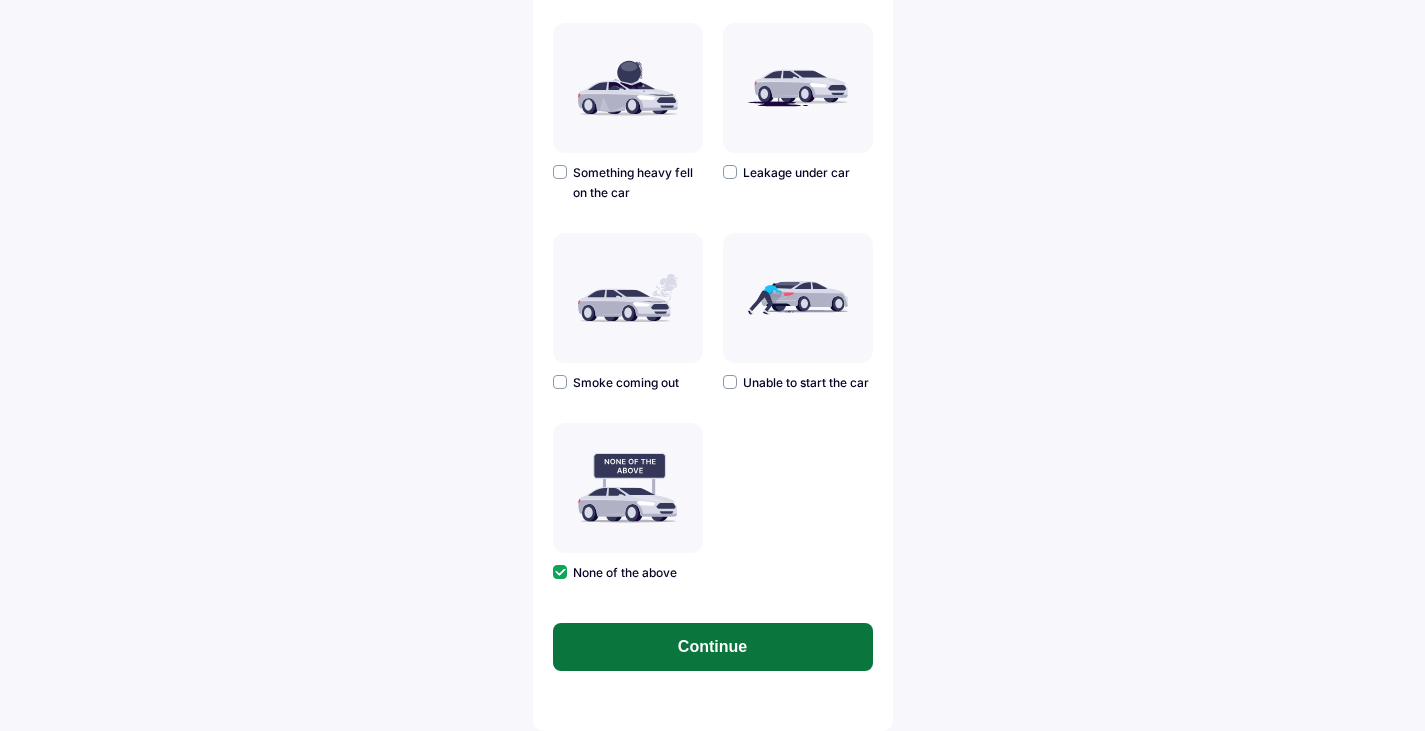 click on "Continue" at bounding box center (713, 647) 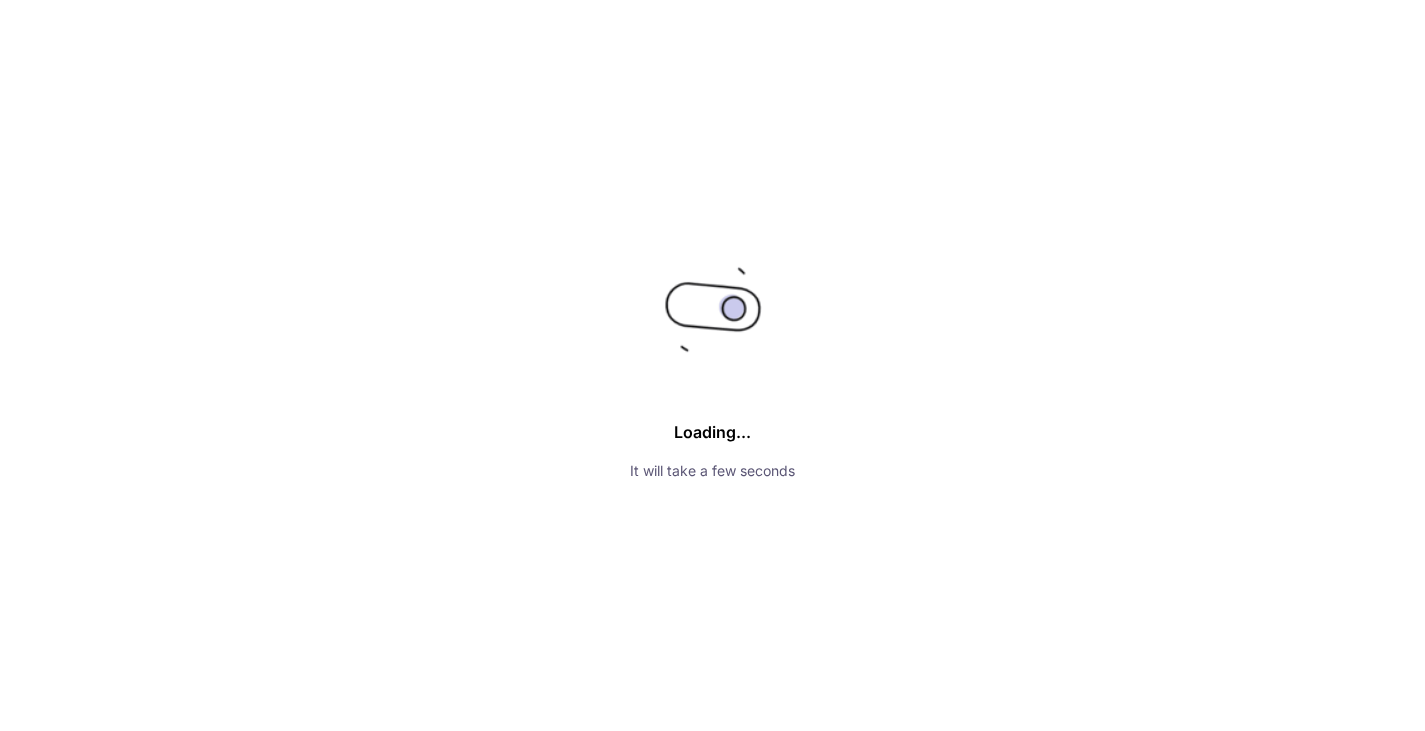 scroll, scrollTop: 0, scrollLeft: 0, axis: both 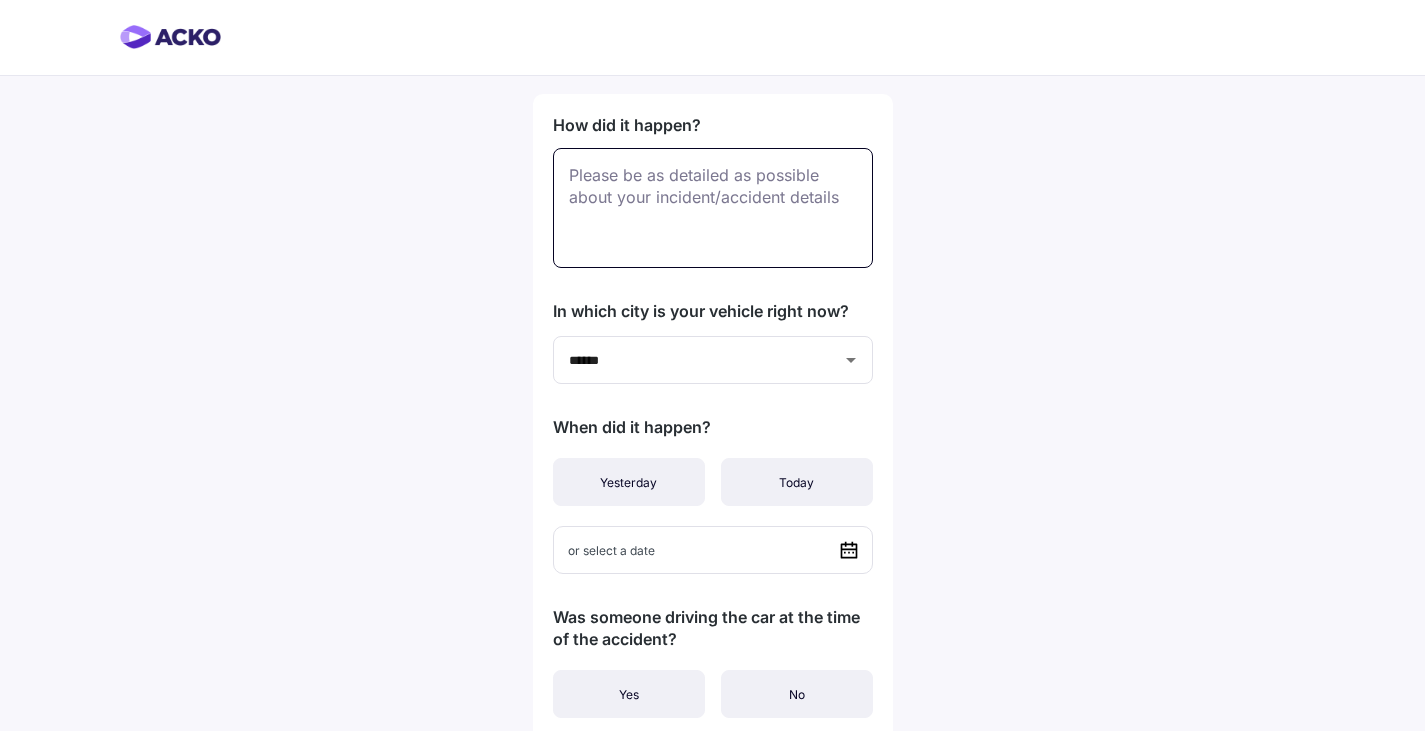 click at bounding box center [713, 208] 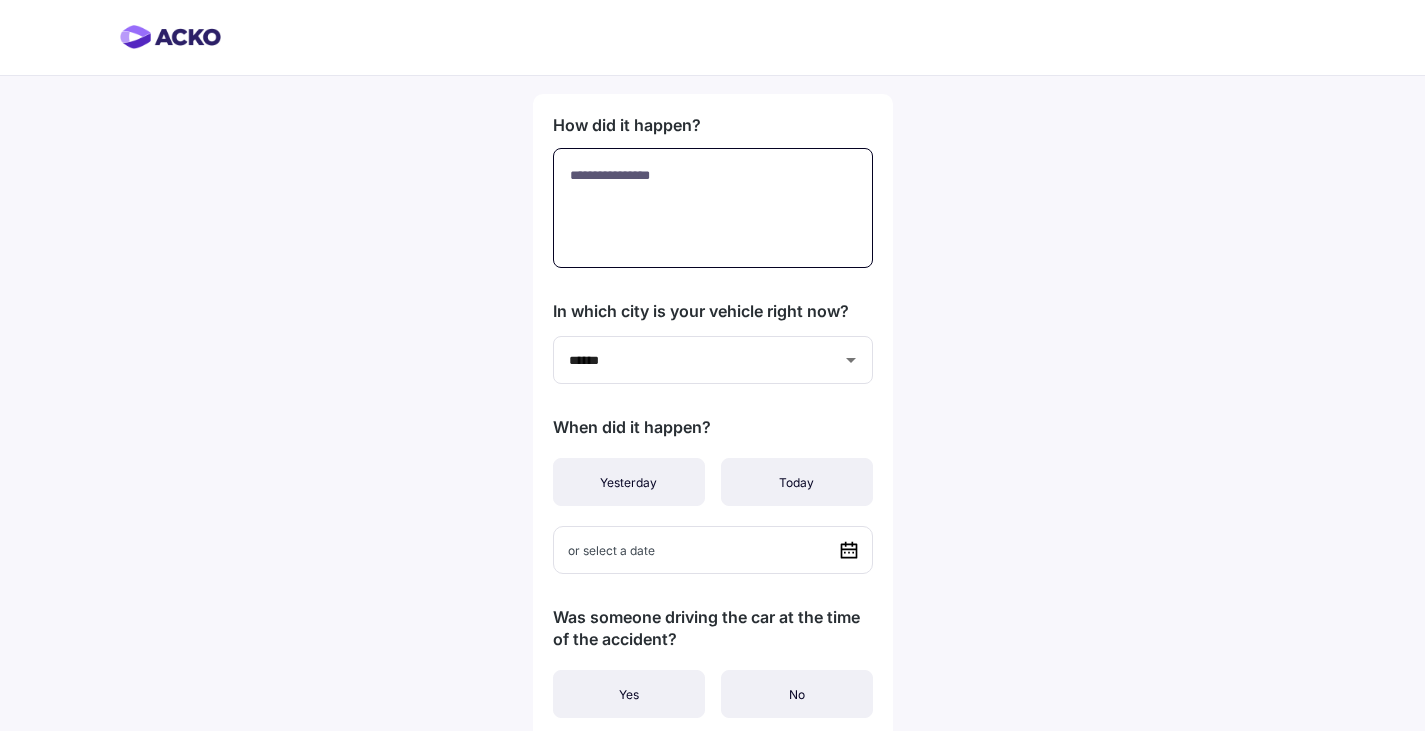 click on "**********" at bounding box center (713, 208) 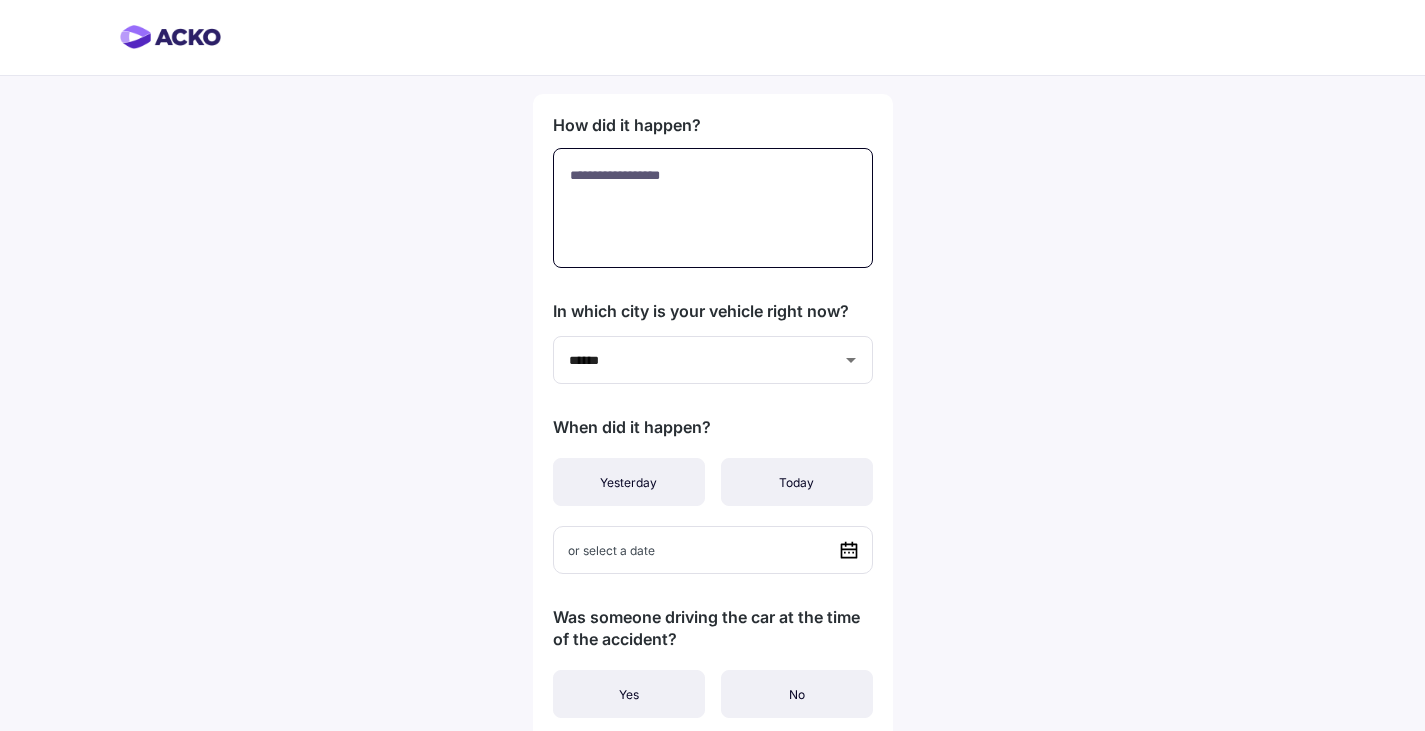 click on "**********" at bounding box center (713, 208) 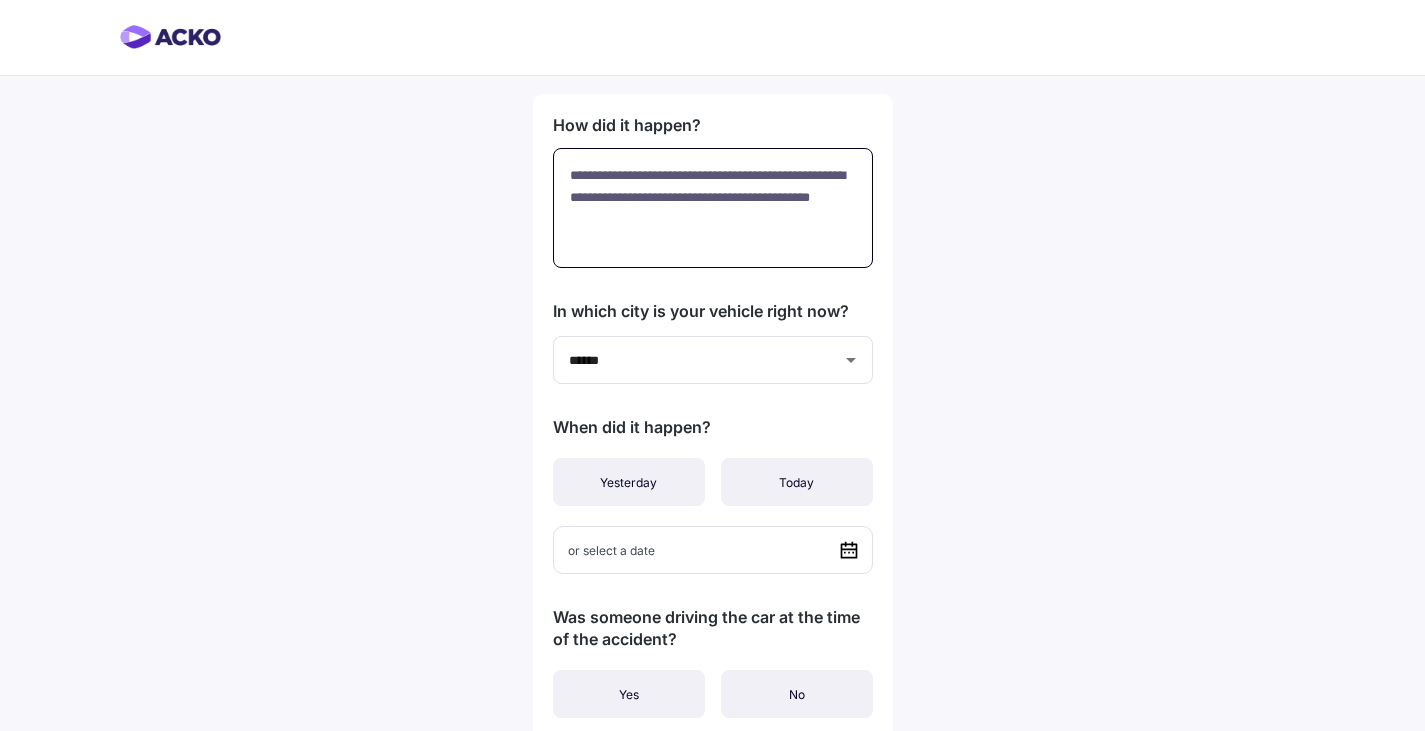 click on "**********" at bounding box center (713, 208) 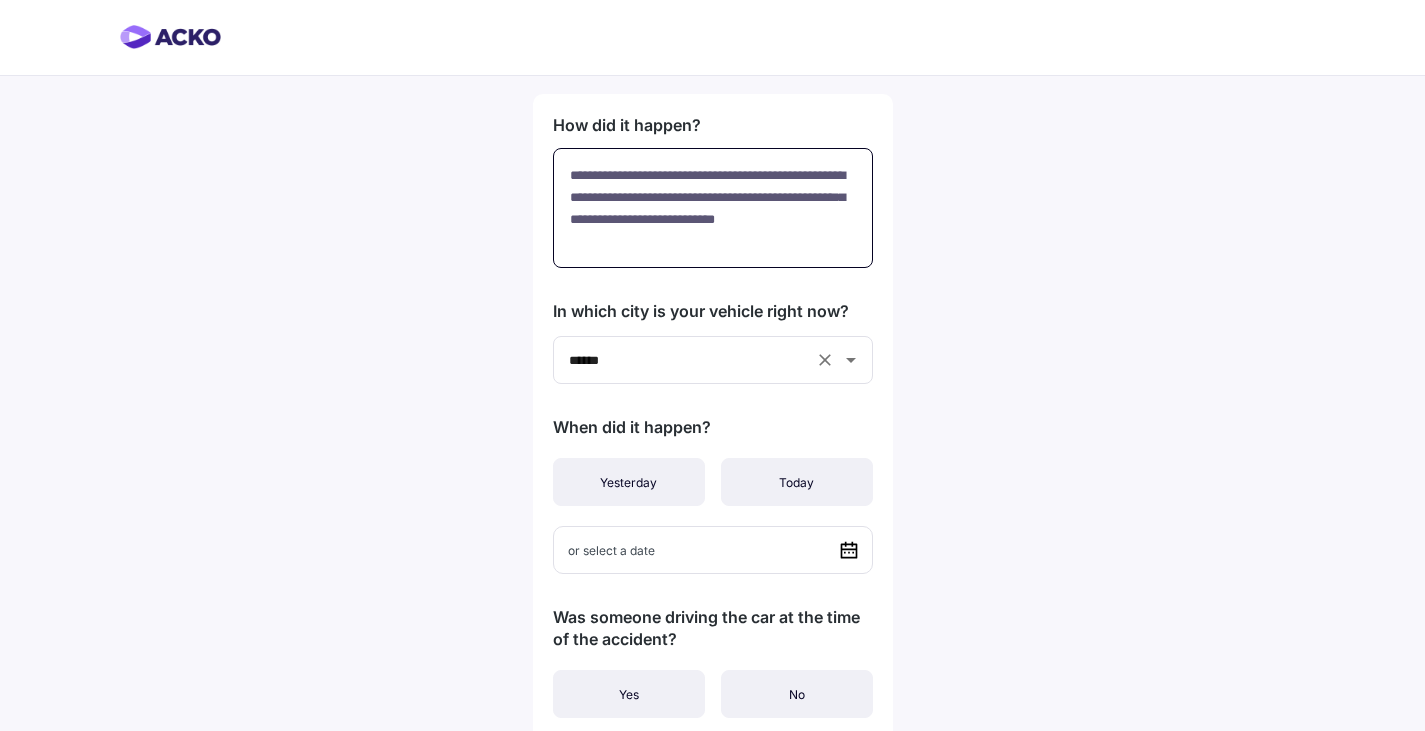 click 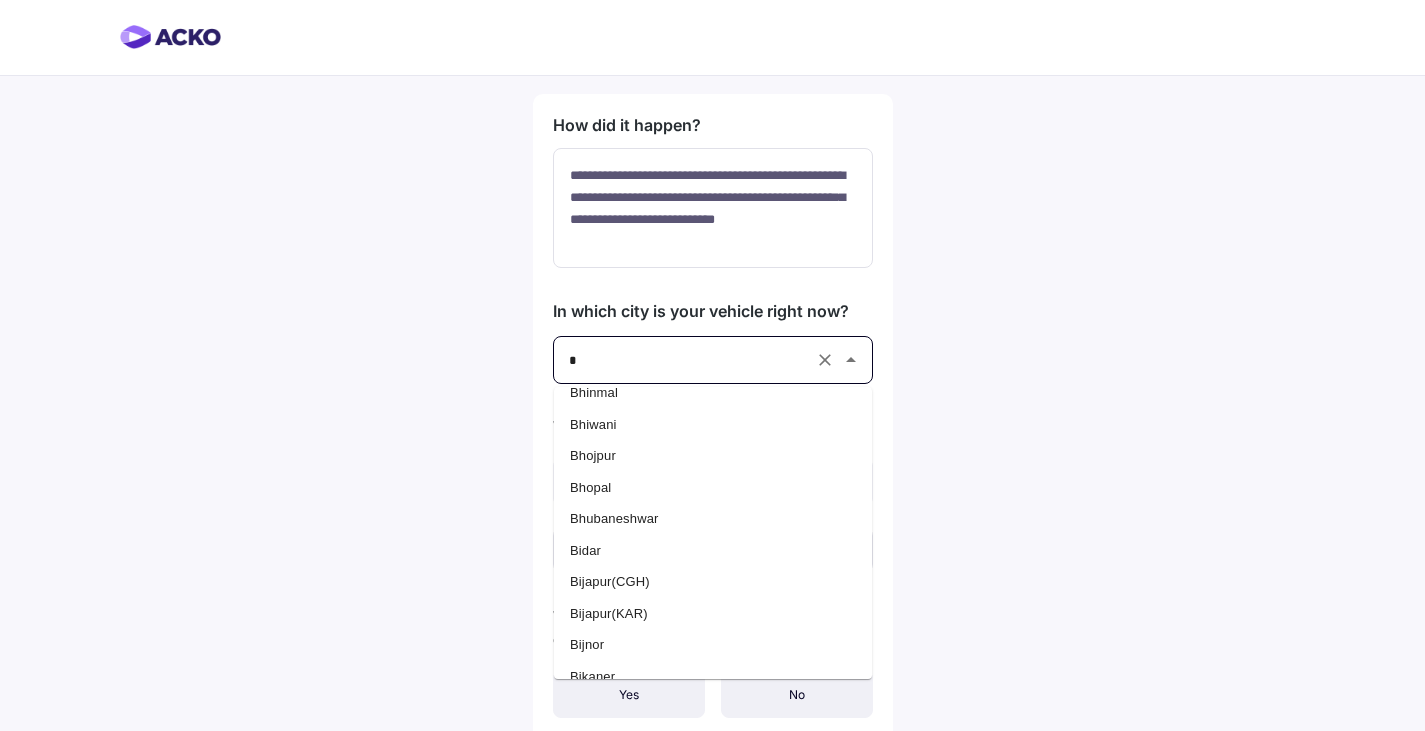 scroll, scrollTop: 2400, scrollLeft: 0, axis: vertical 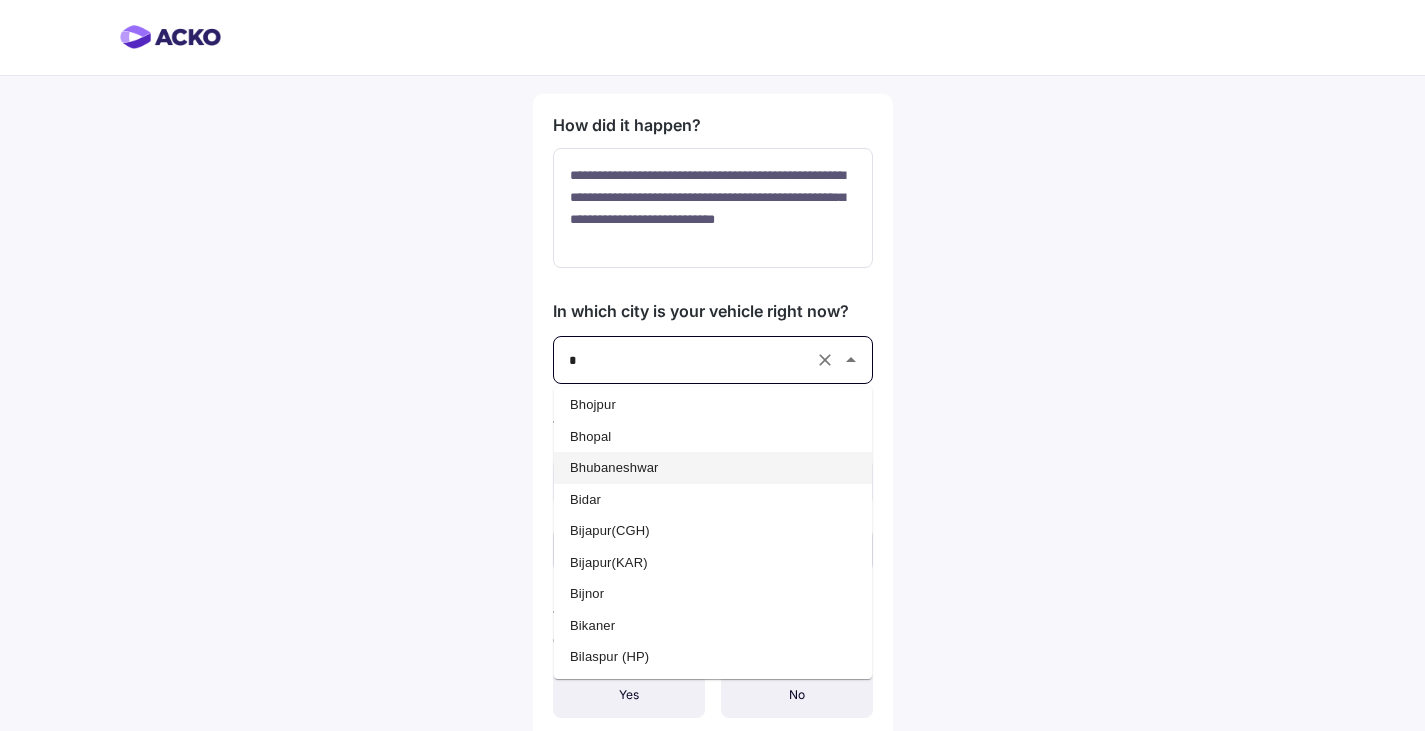 click on "Bhubaneshwar" at bounding box center (713, 468) 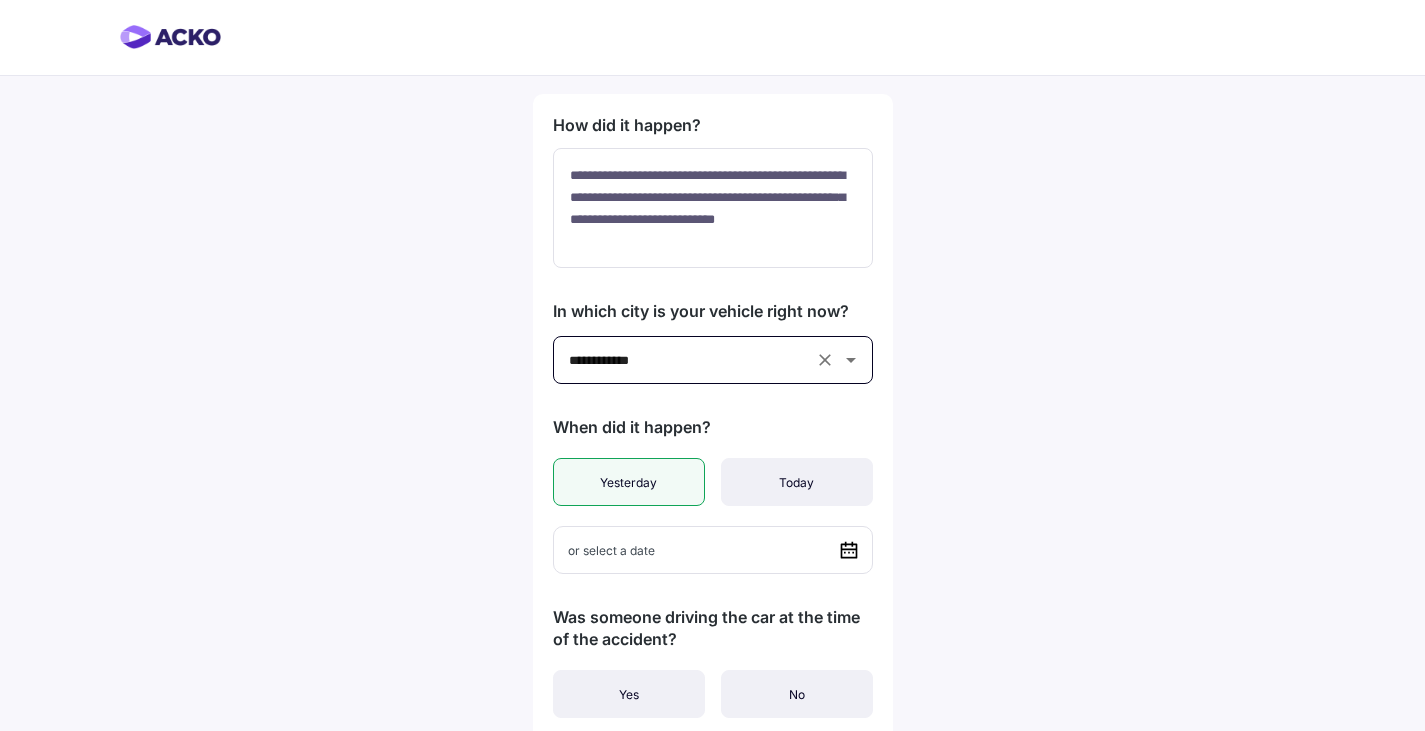 type on "**********" 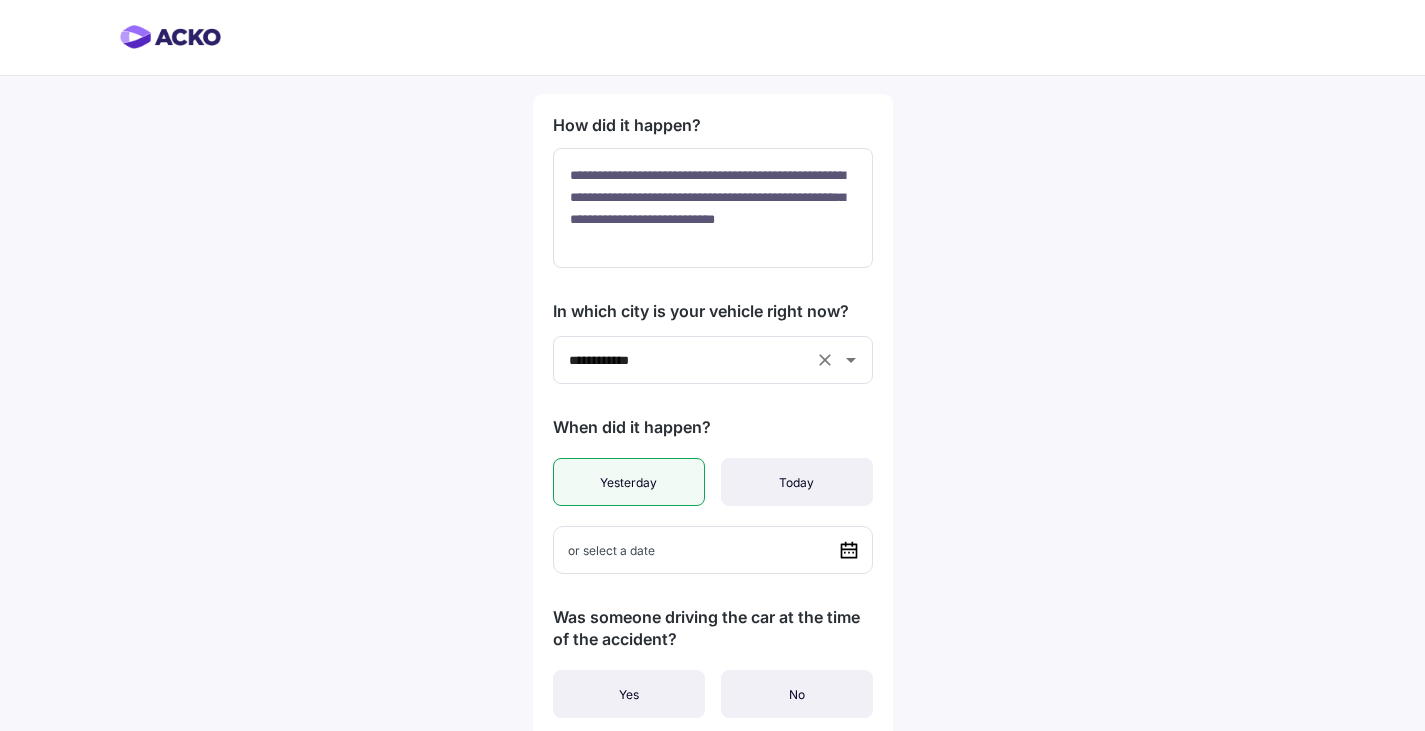 click on "Yesterday" at bounding box center [629, 482] 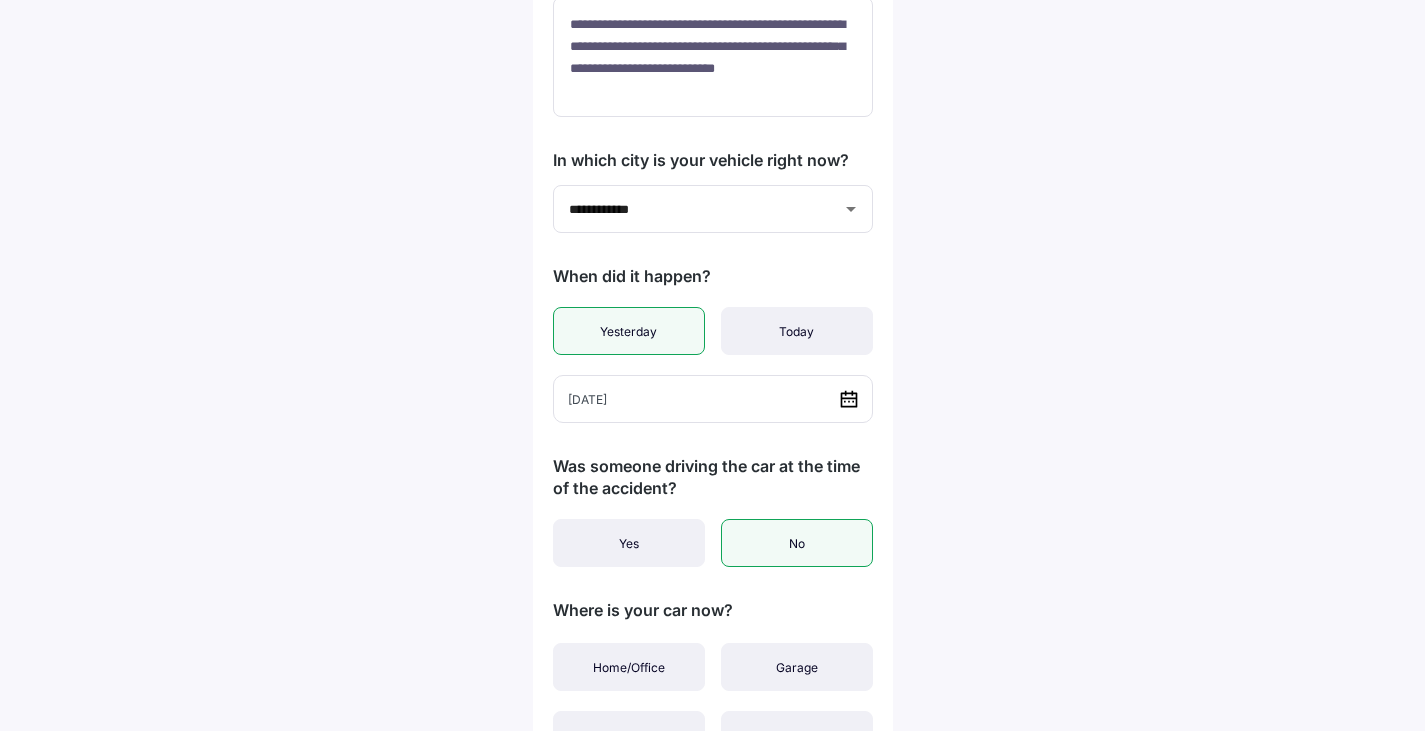 scroll, scrollTop: 200, scrollLeft: 0, axis: vertical 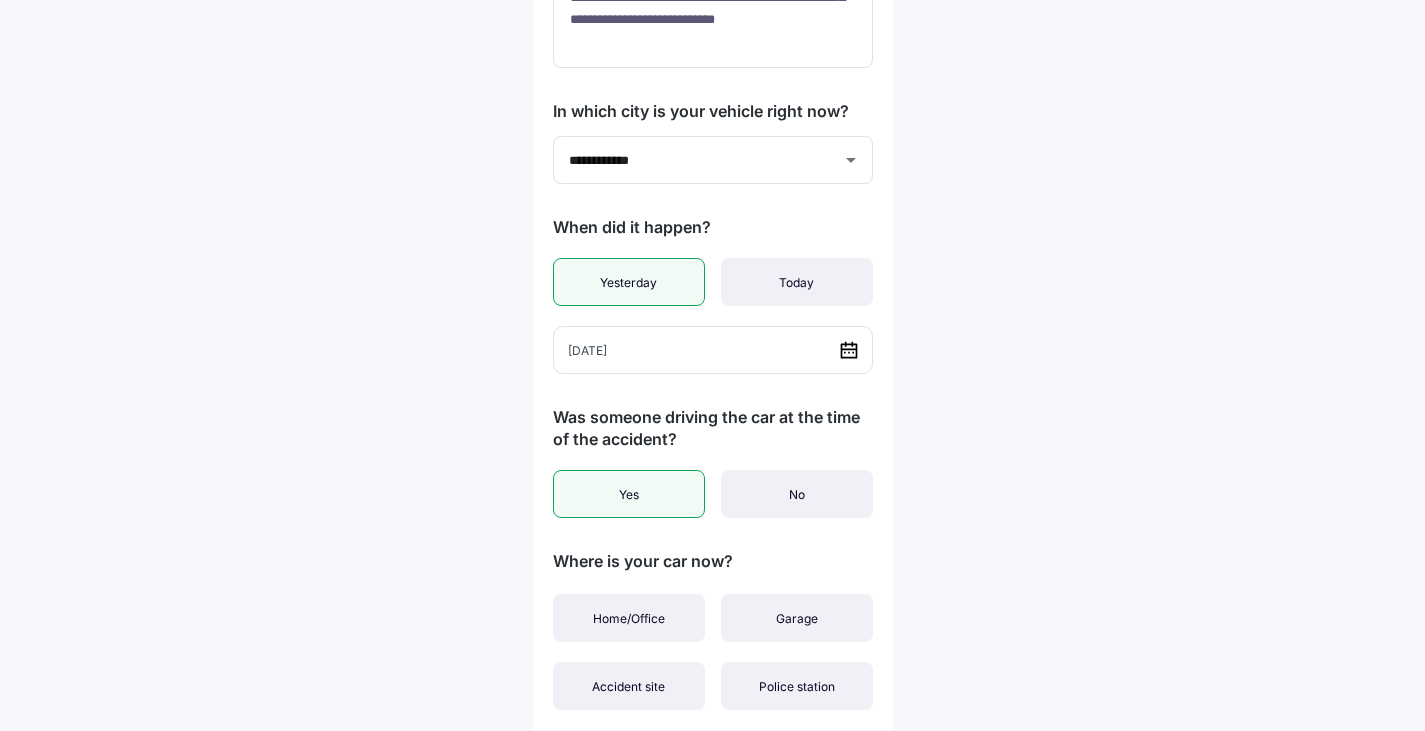 click on "Yes" at bounding box center (629, 494) 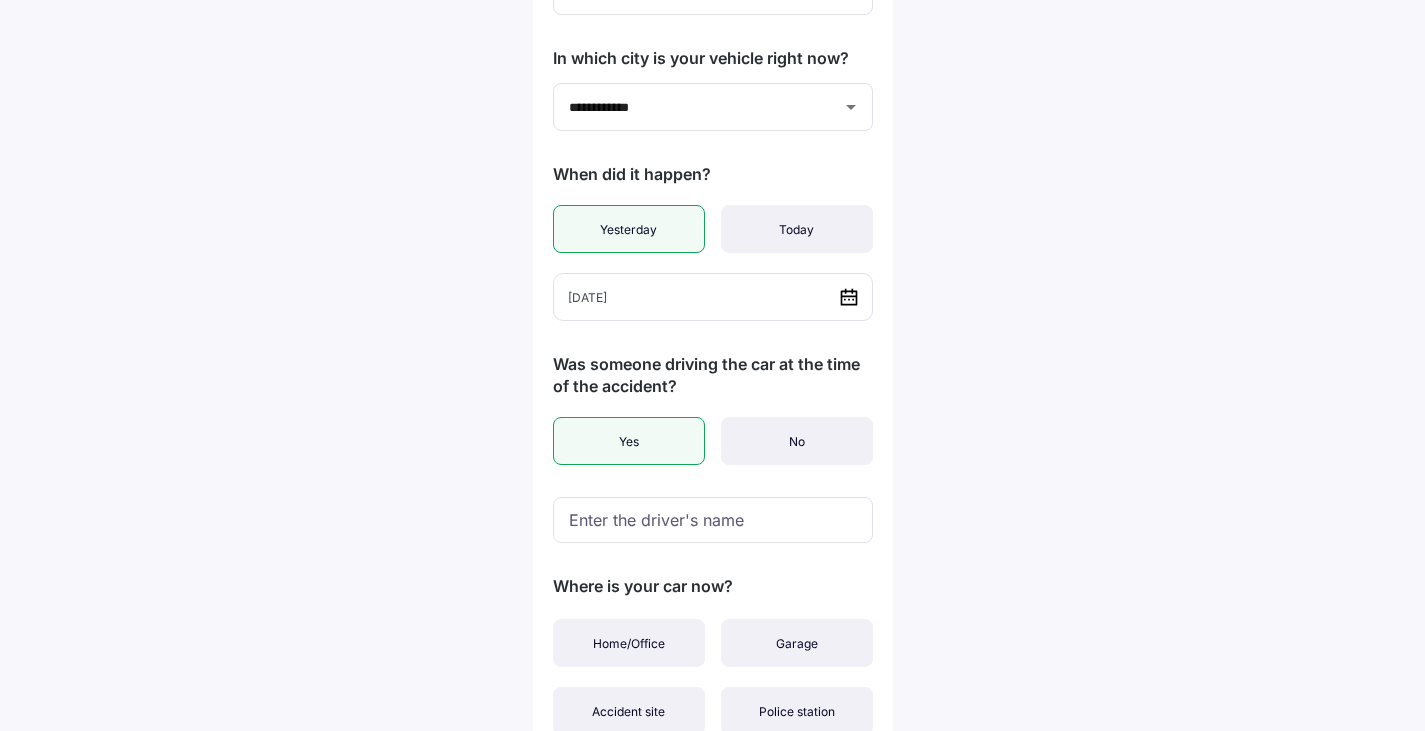 scroll, scrollTop: 300, scrollLeft: 0, axis: vertical 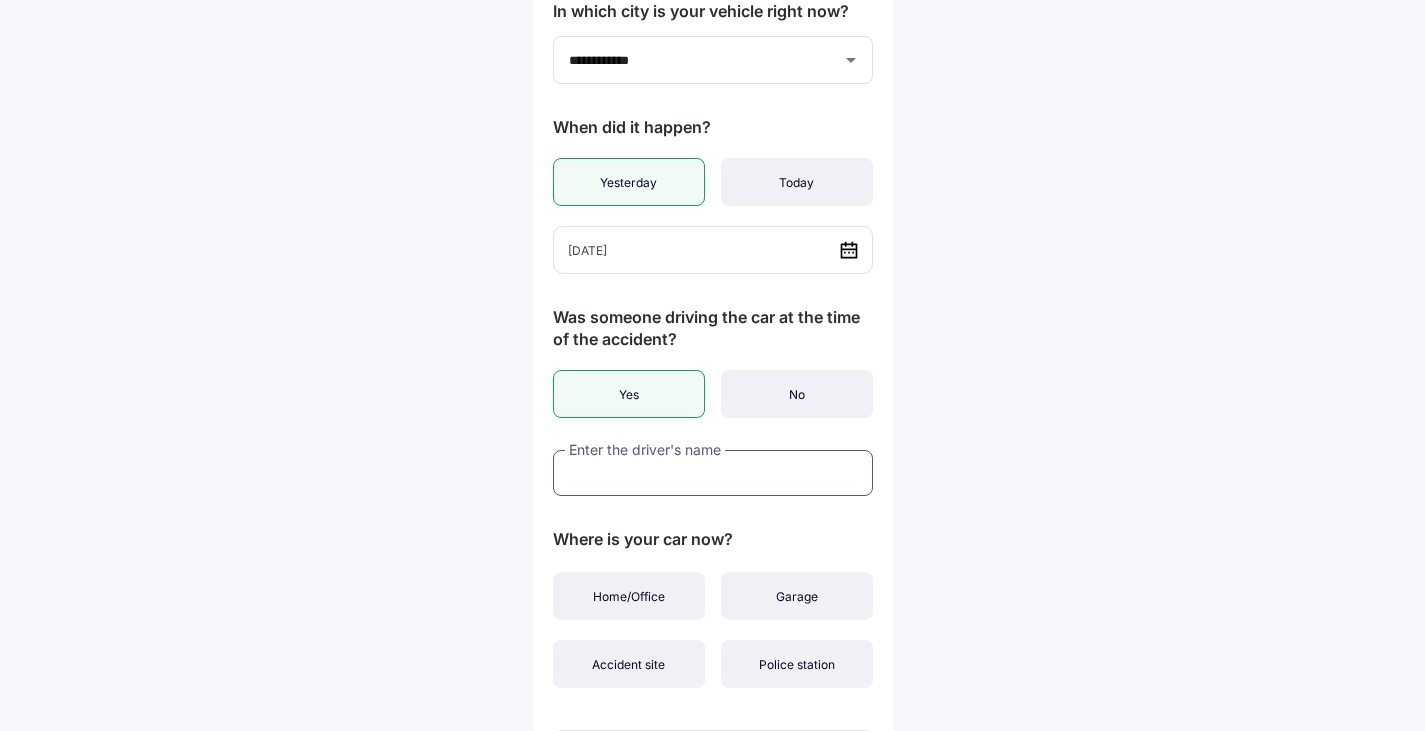 click at bounding box center (713, 473) 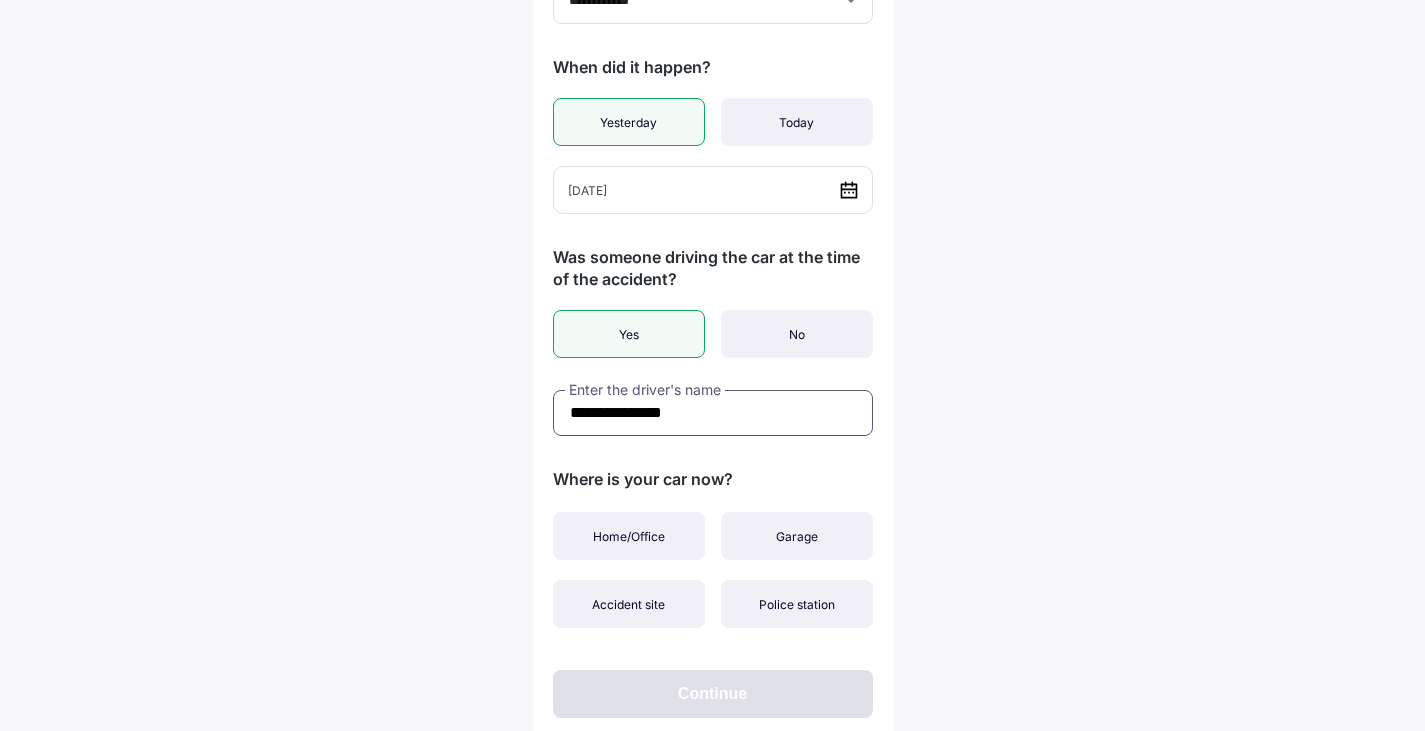 scroll, scrollTop: 387, scrollLeft: 0, axis: vertical 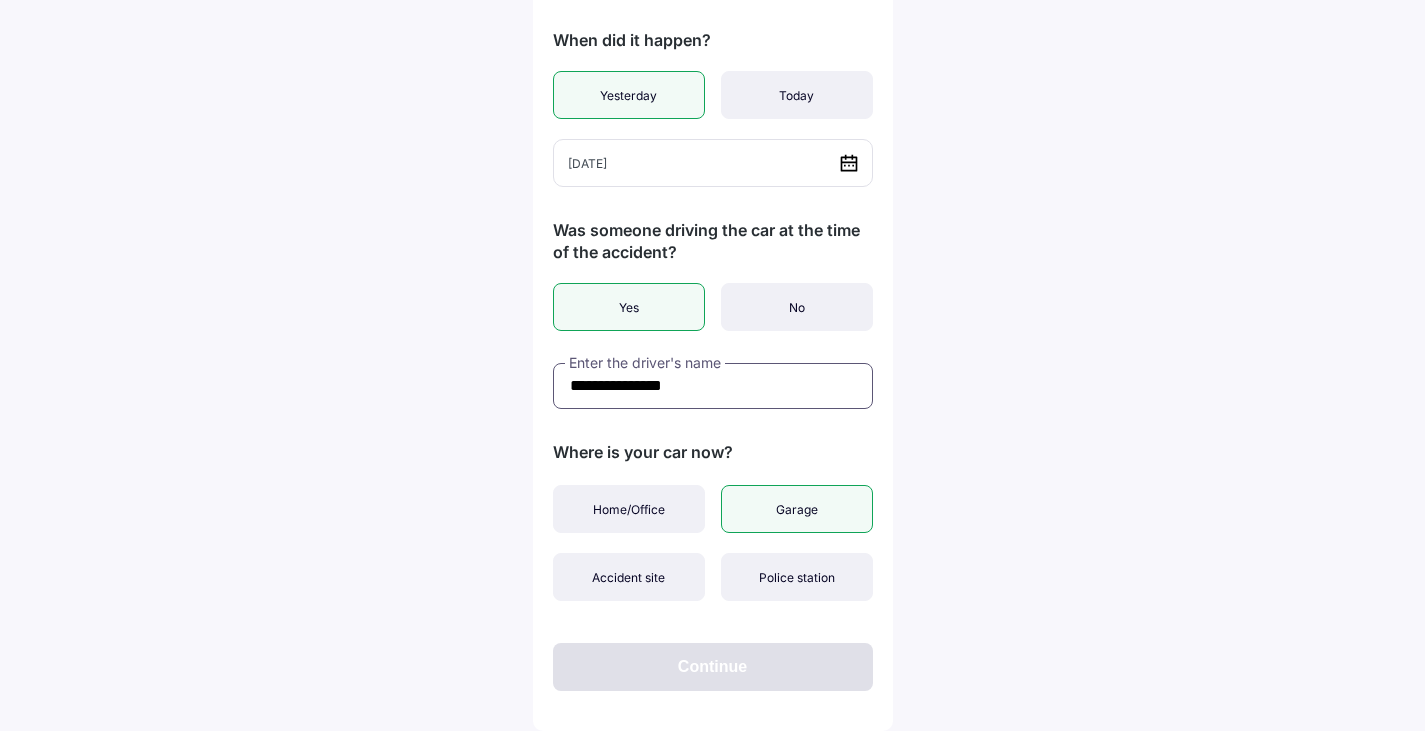 type on "**********" 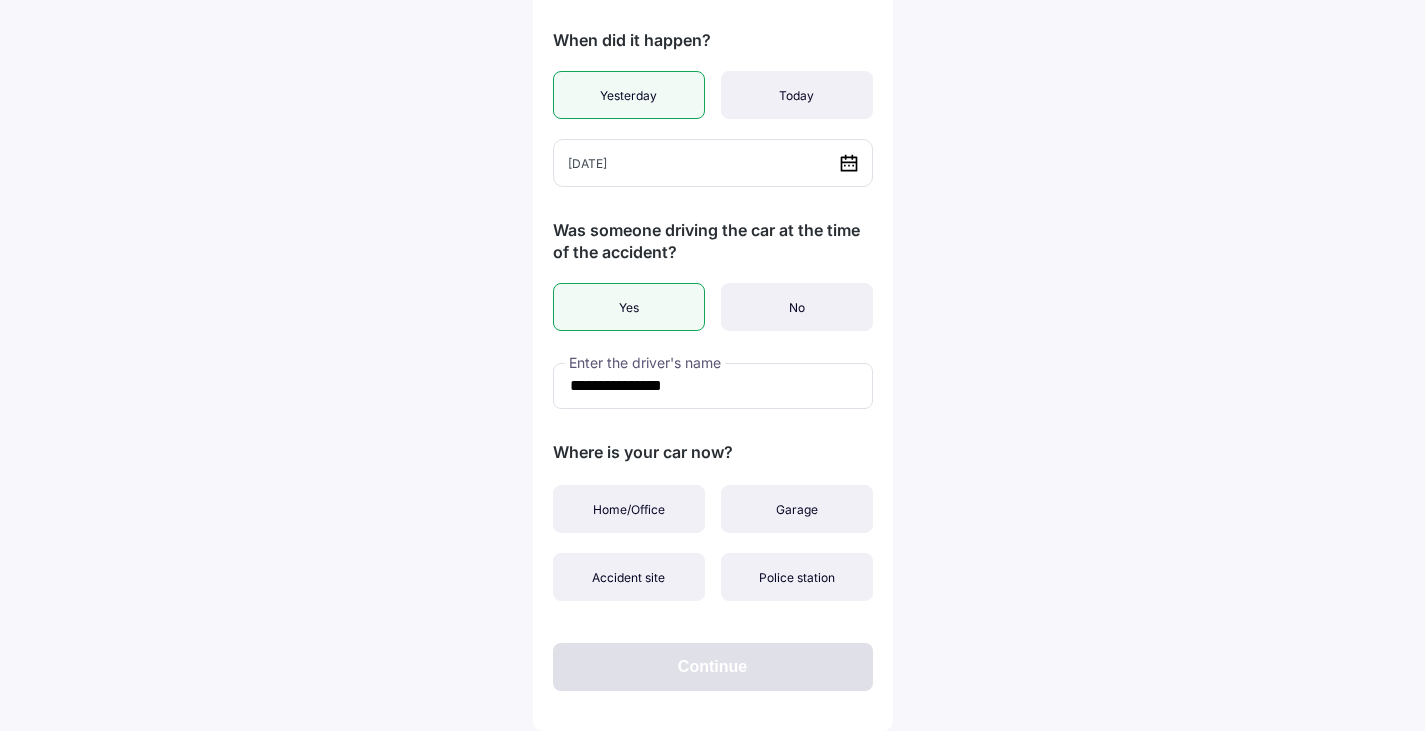 click on "Garage" at bounding box center [797, 509] 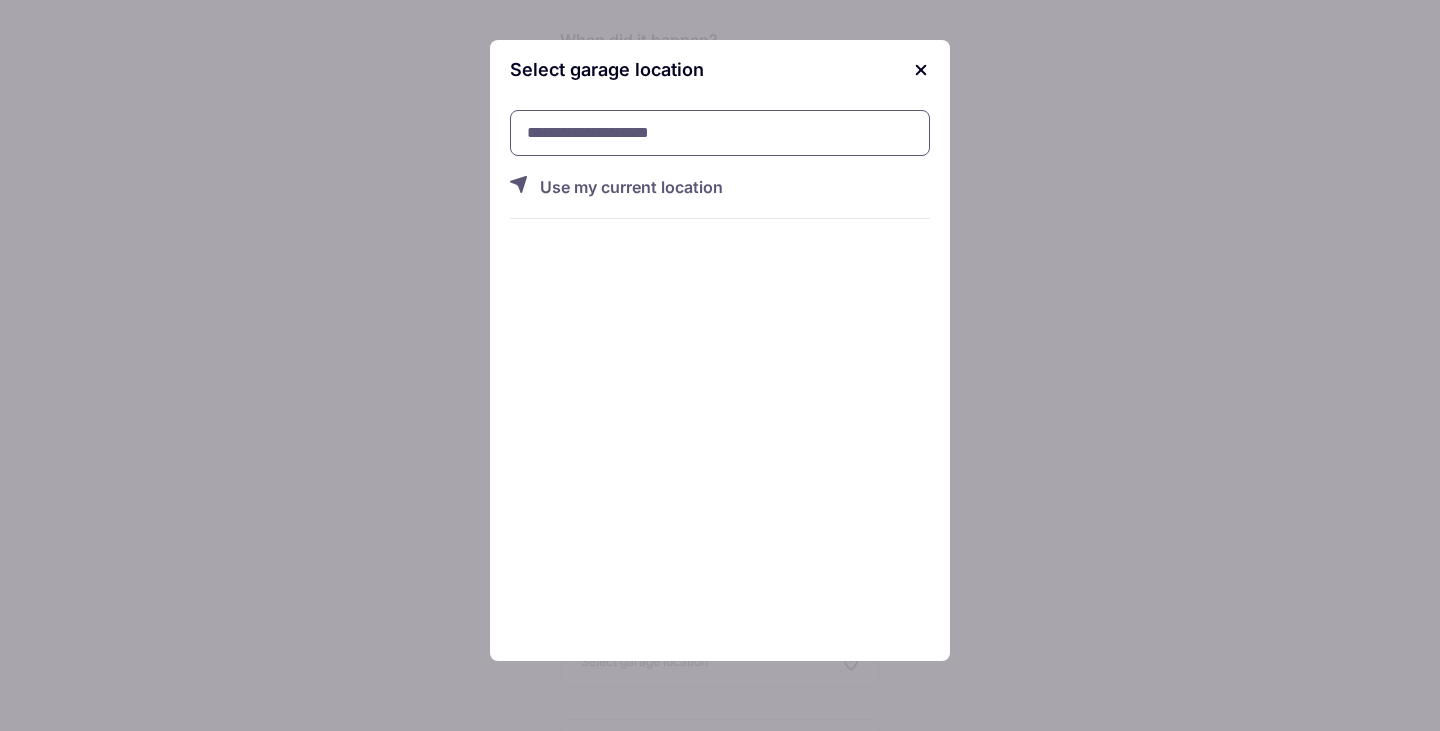 click at bounding box center [720, 133] 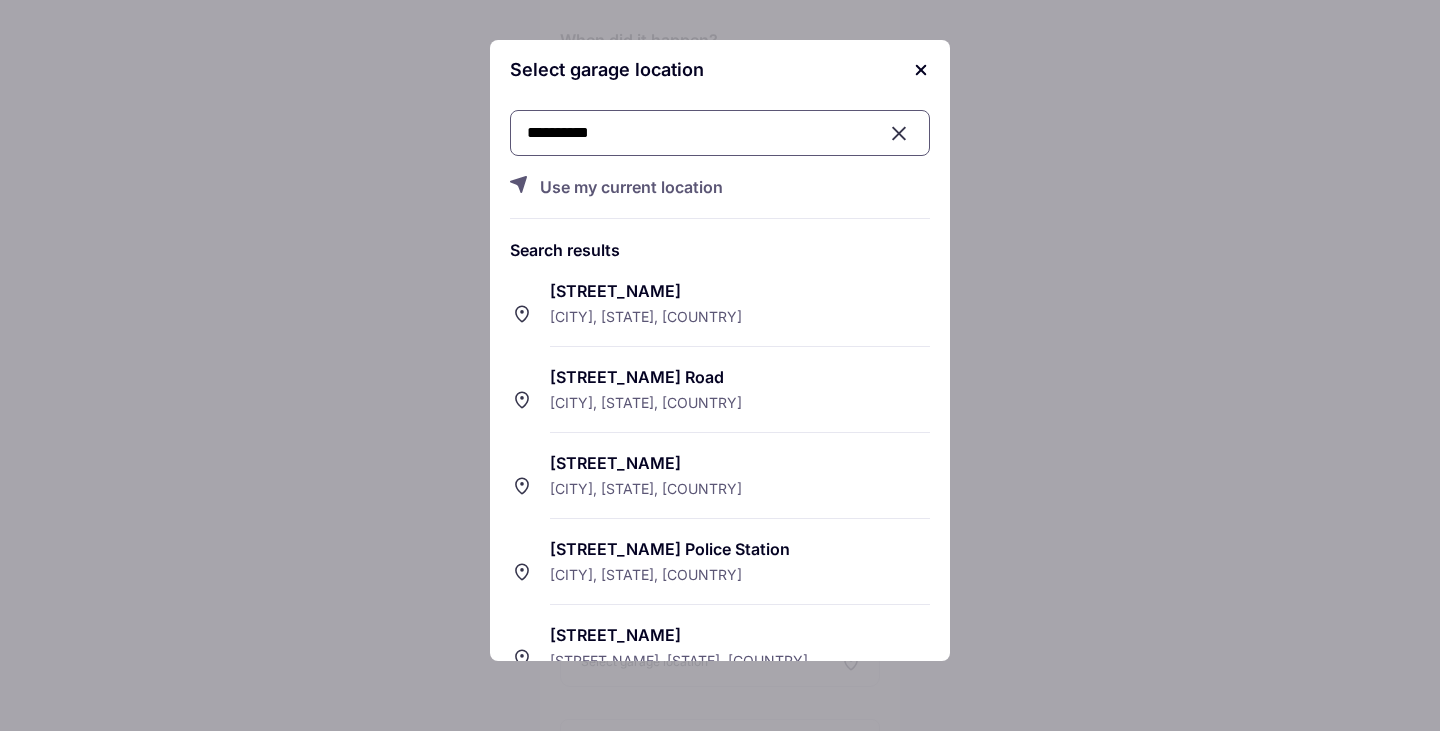 click on "[STREET_NAME] [CITY], [STATE], [COUNTRY]" at bounding box center [740, 486] 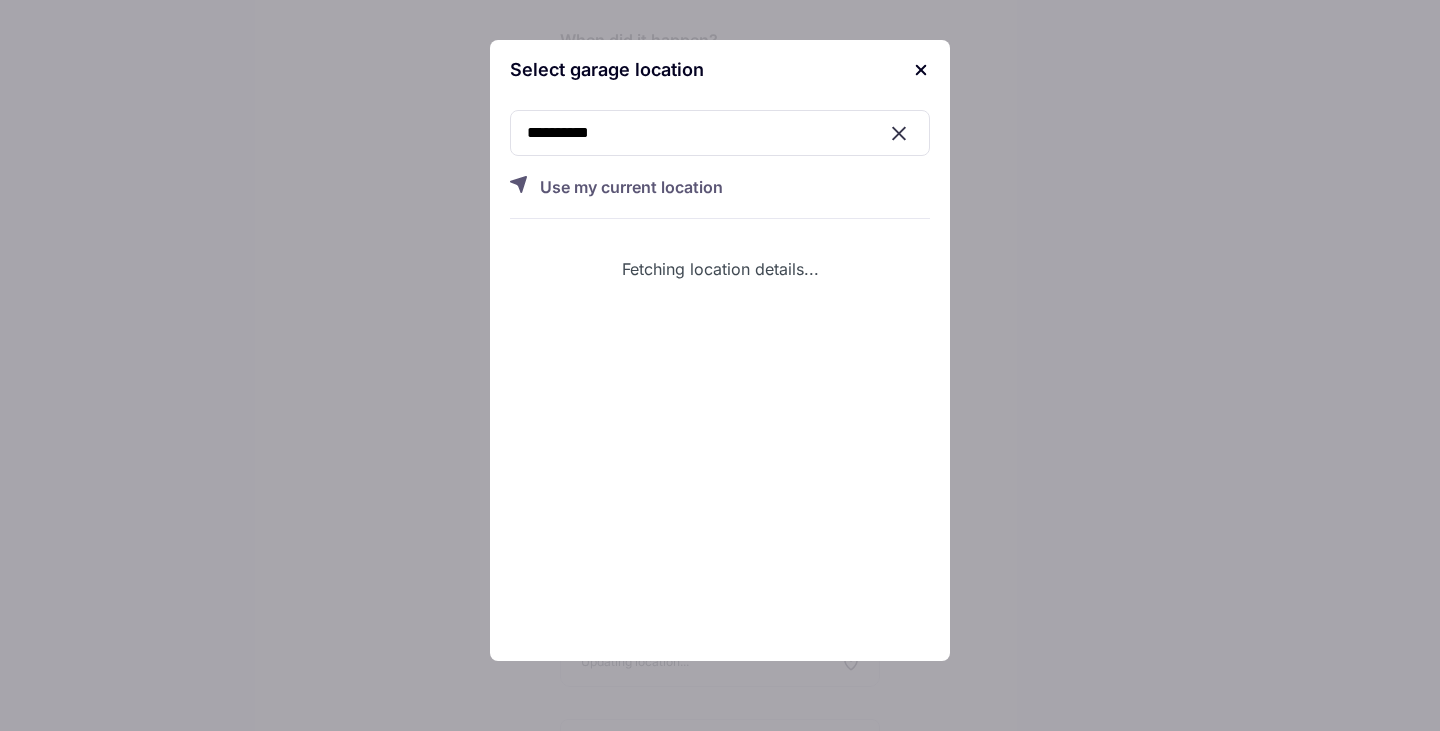 type 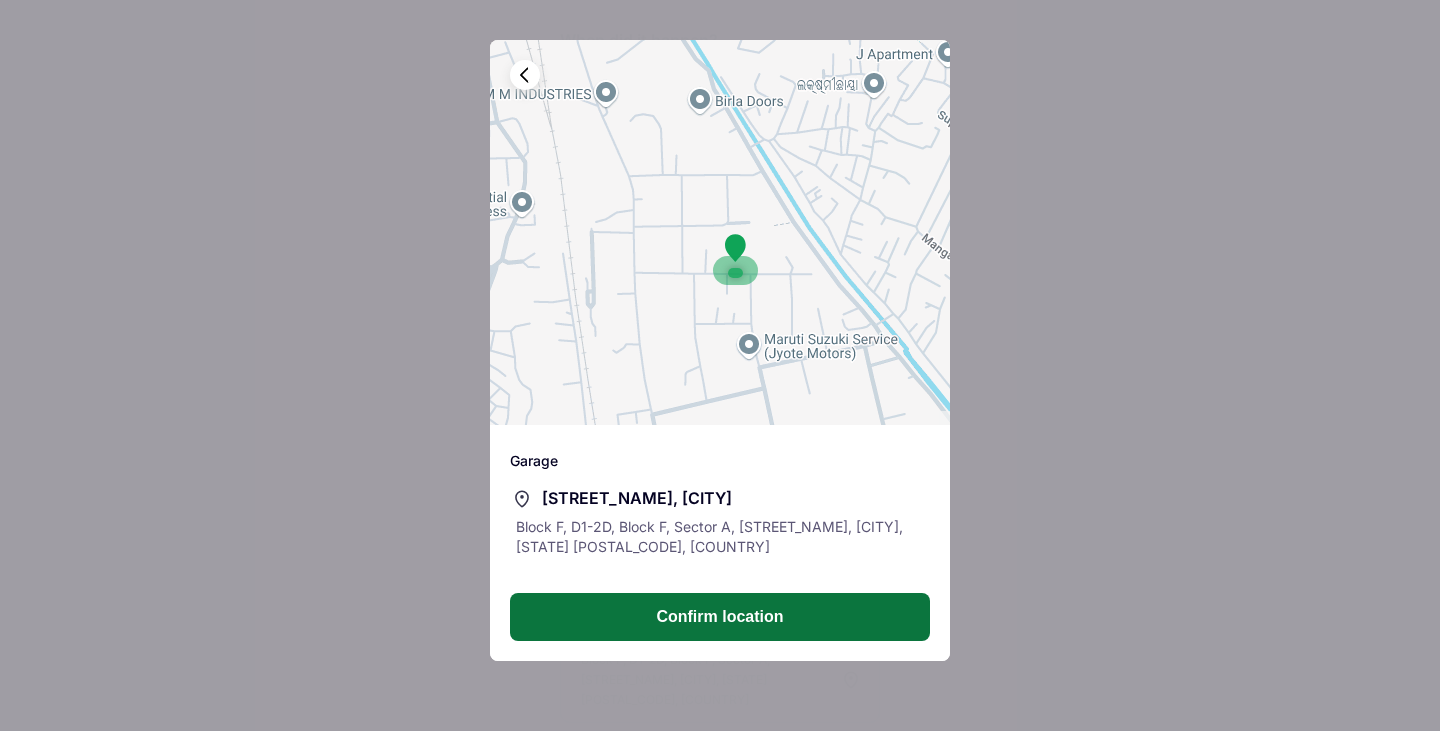 click on "Confirm location" at bounding box center (720, 617) 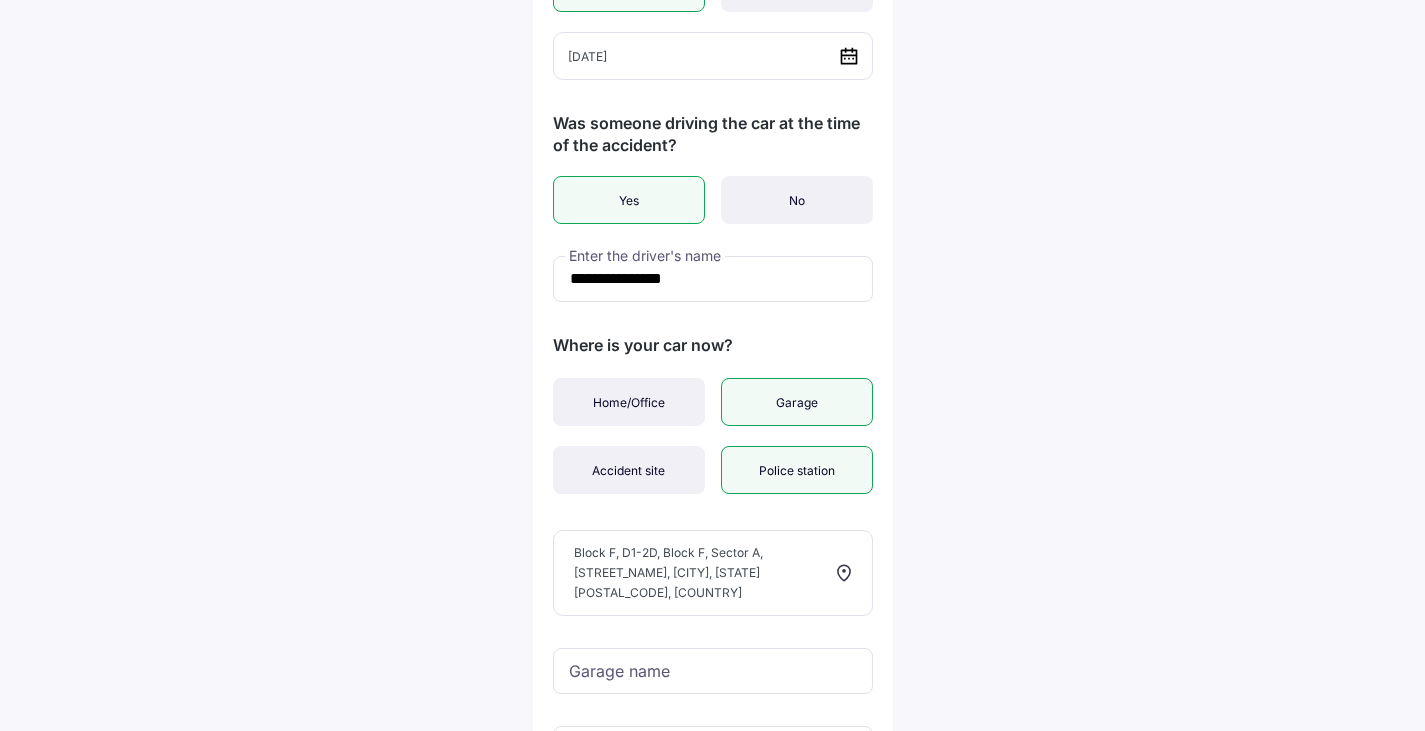 scroll, scrollTop: 587, scrollLeft: 0, axis: vertical 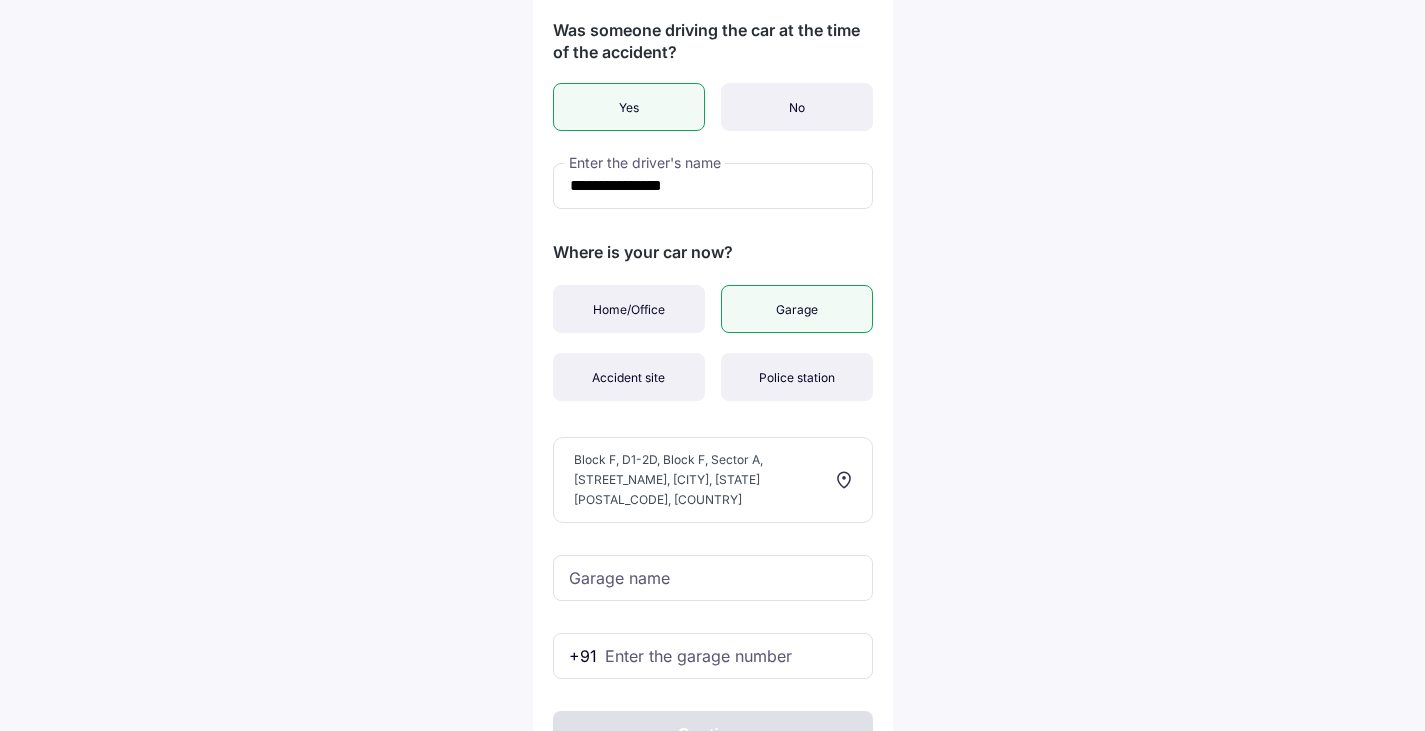 click on "Block F, D1-2D, Block F, Sector A, [STREET_NAME], [CITY], [STATE] [POSTAL_CODE], [COUNTRY]" at bounding box center (713, 480) 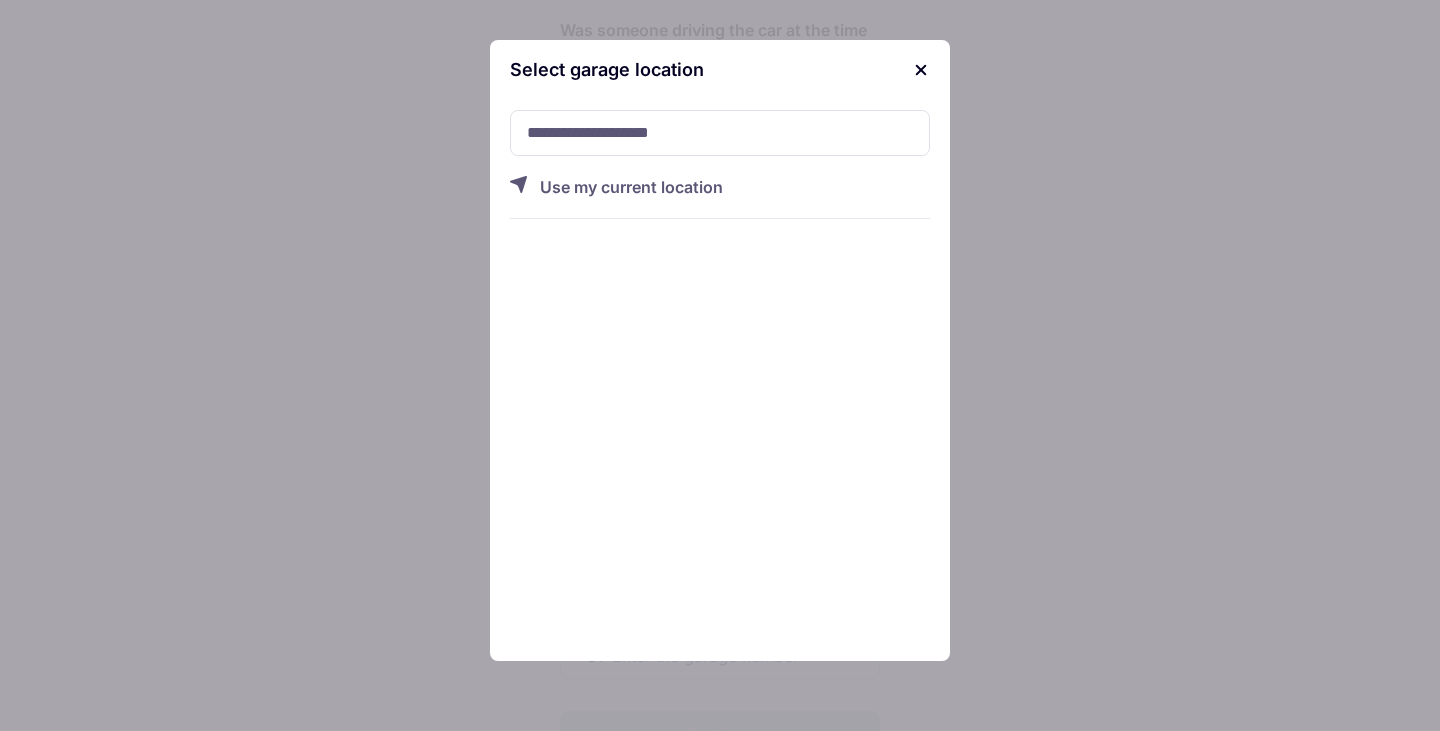click at bounding box center (920, 70) 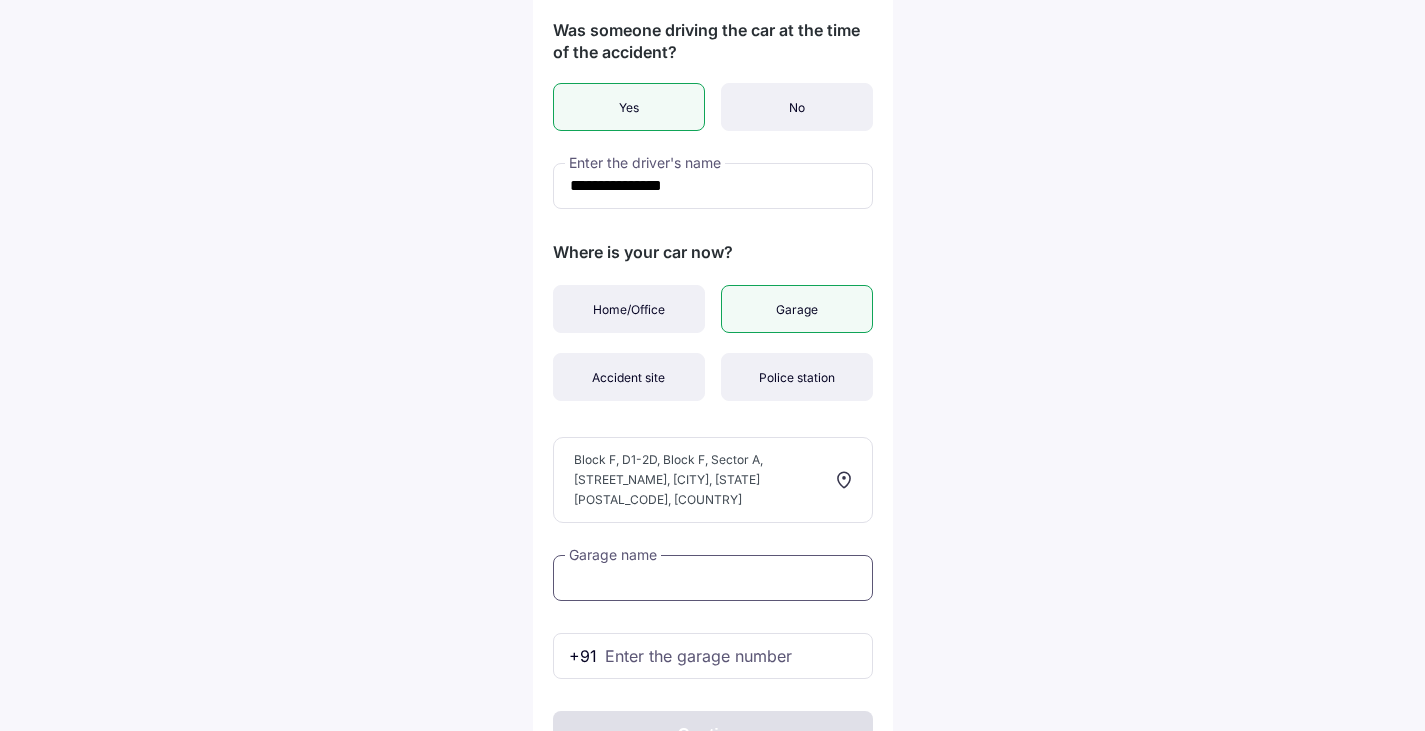 click at bounding box center (713, 578) 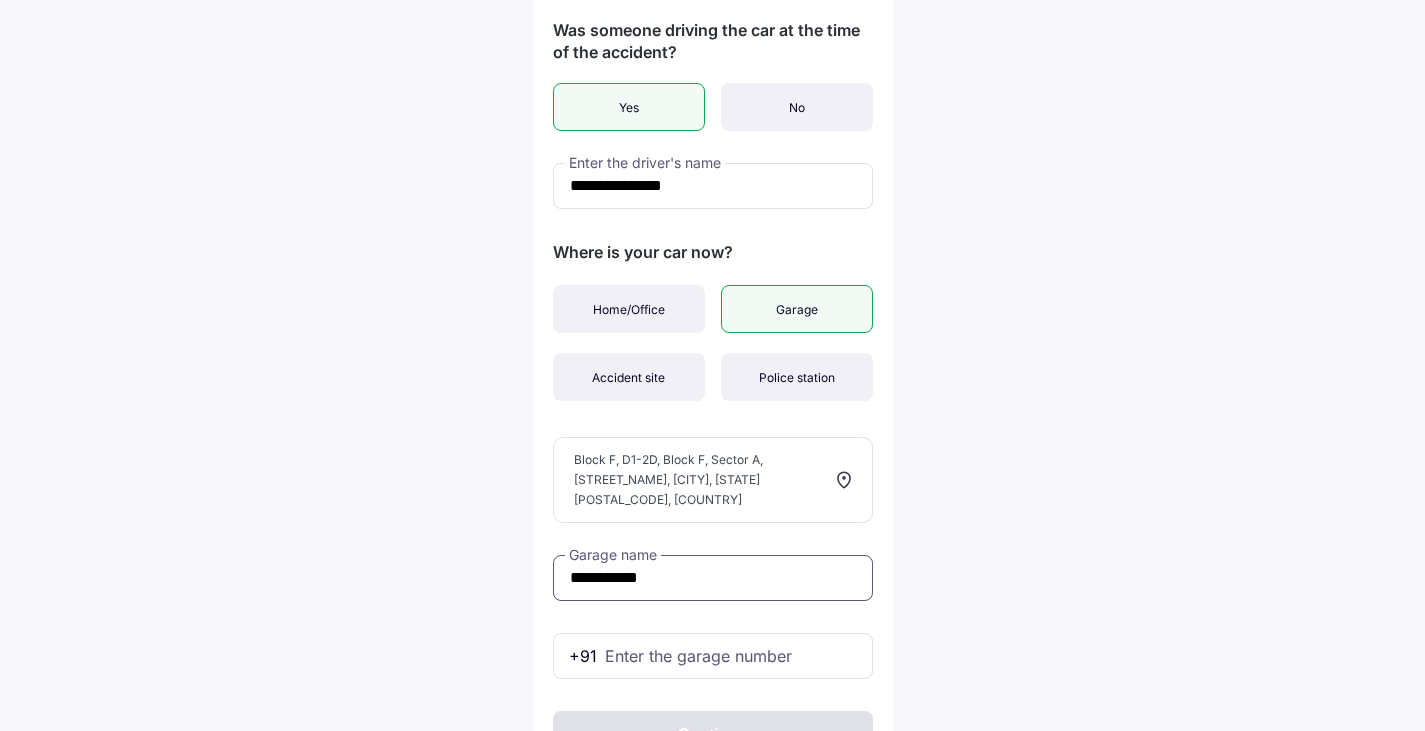 scroll, scrollTop: 655, scrollLeft: 0, axis: vertical 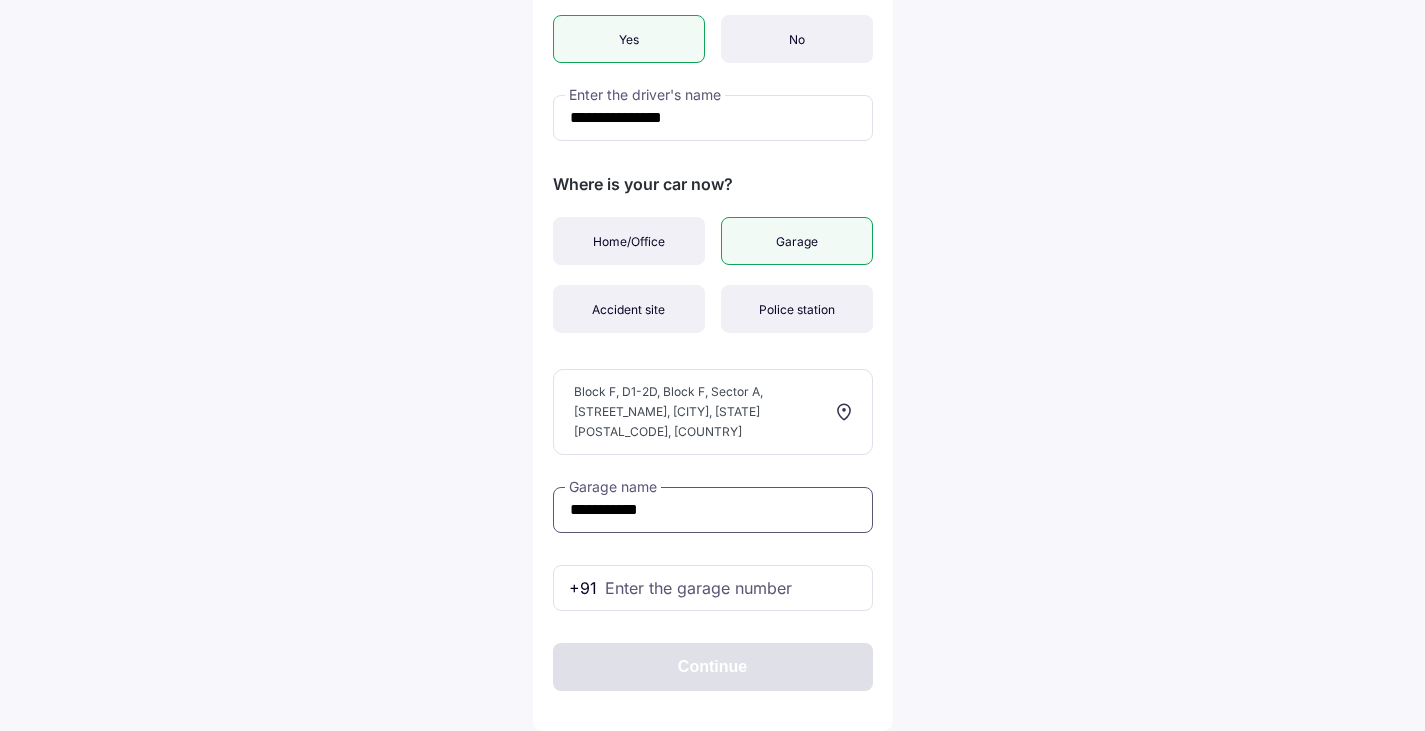 type on "**********" 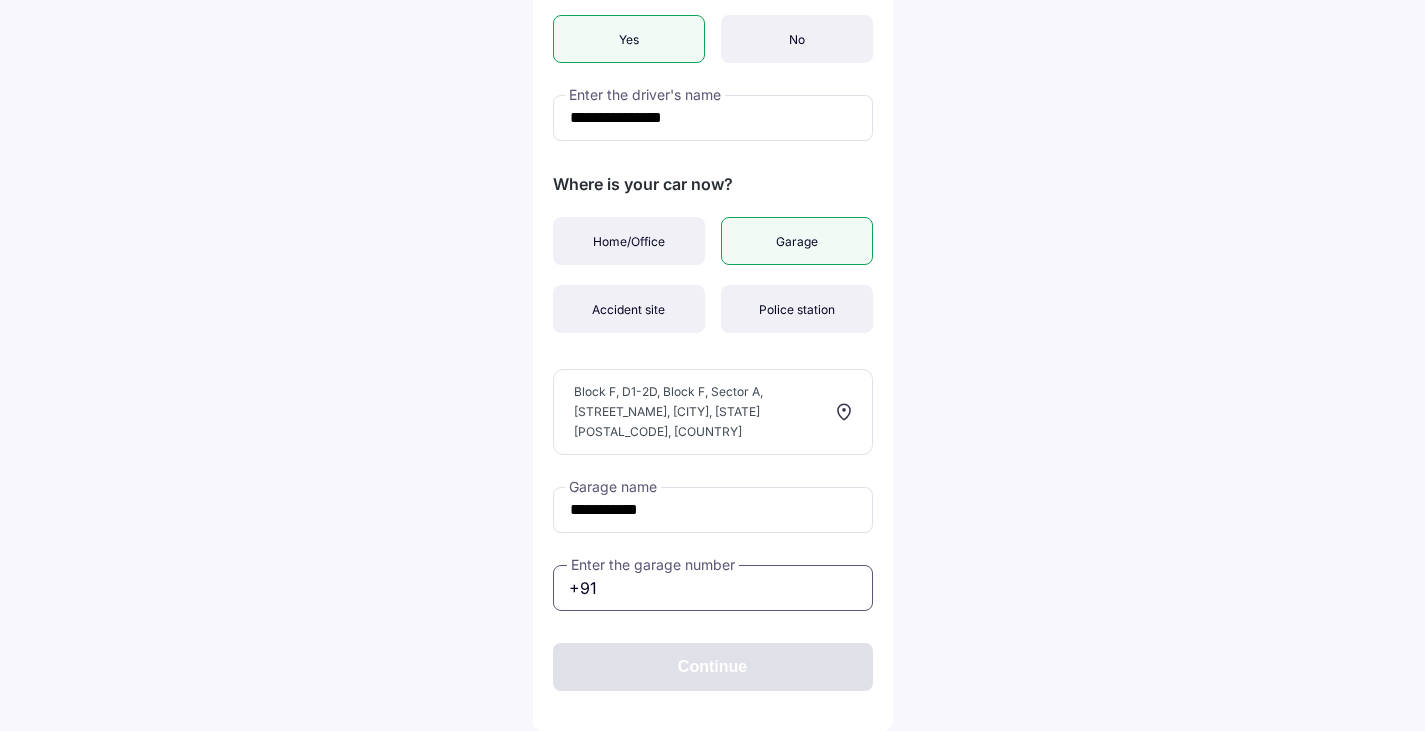 click at bounding box center (713, 588) 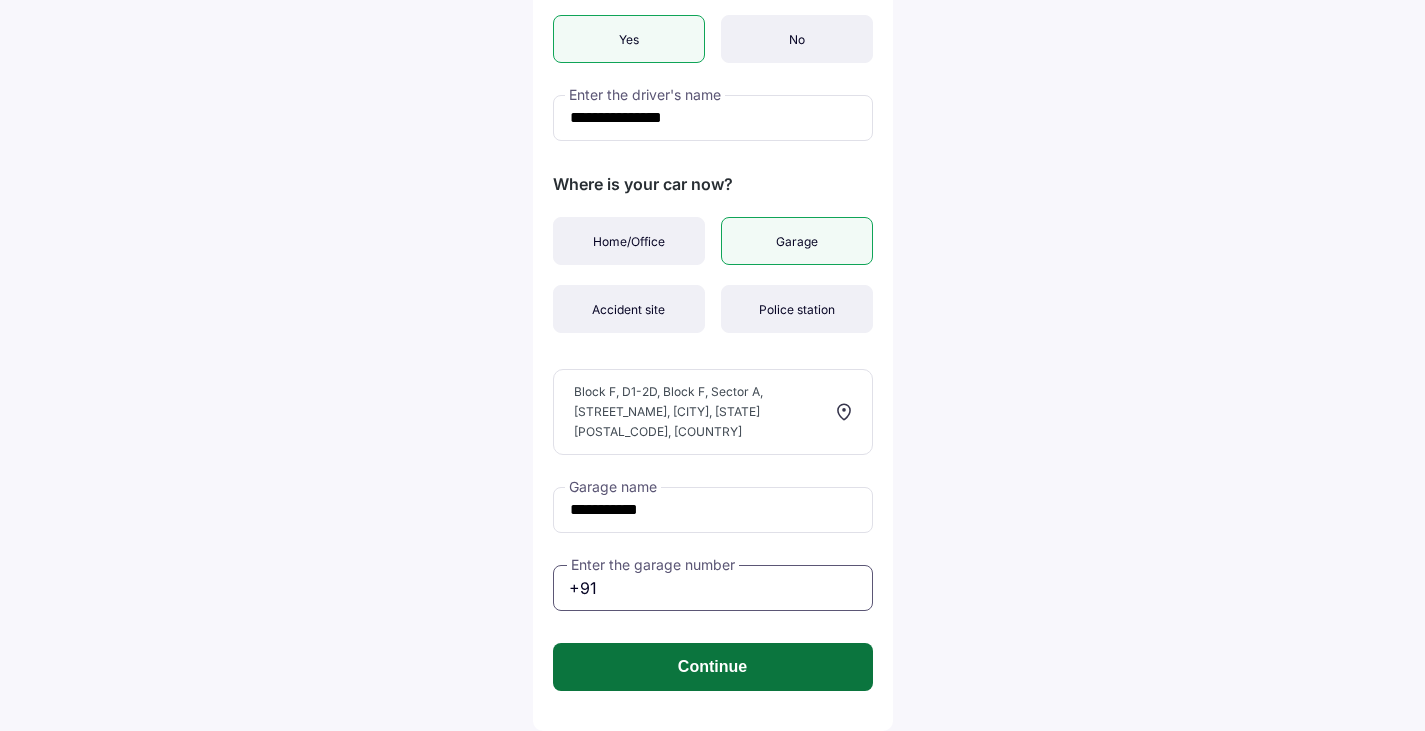 type on "**********" 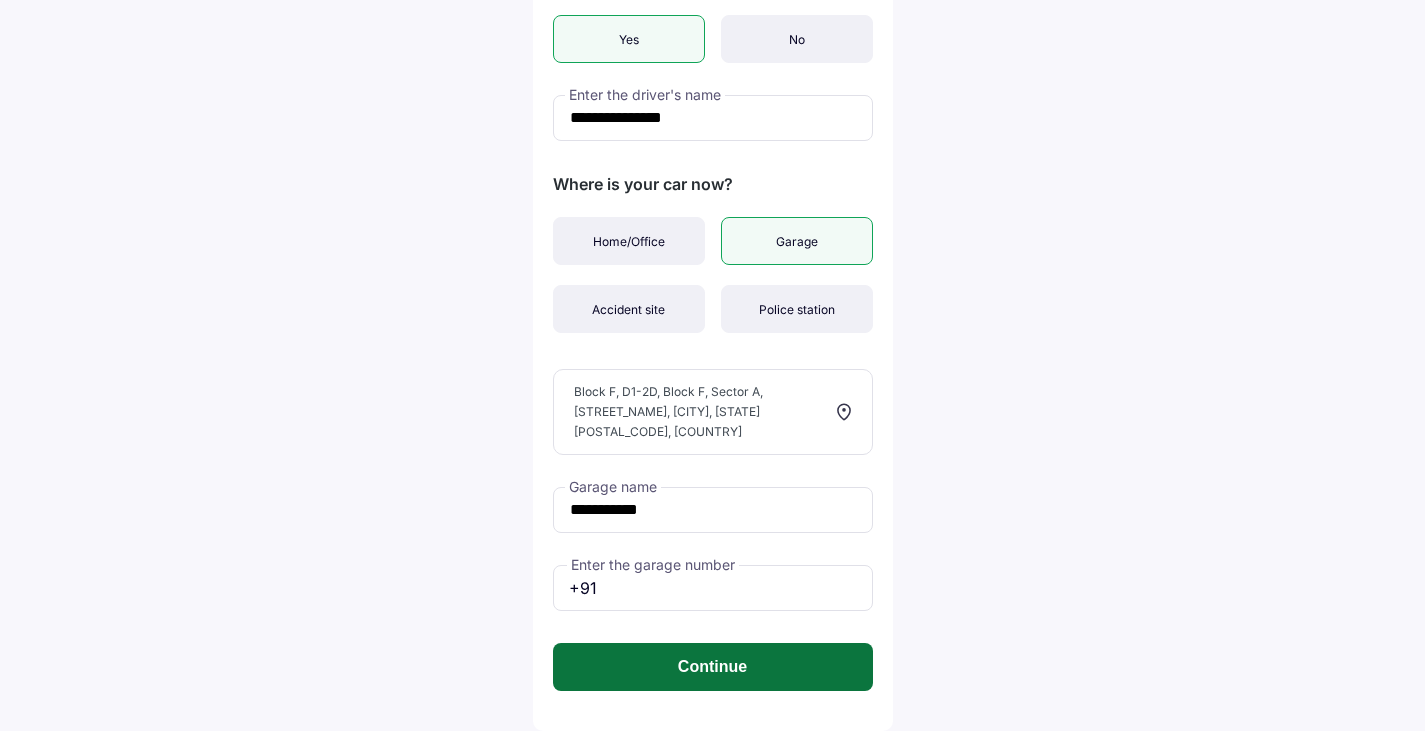 click on "Continue" at bounding box center (713, 667) 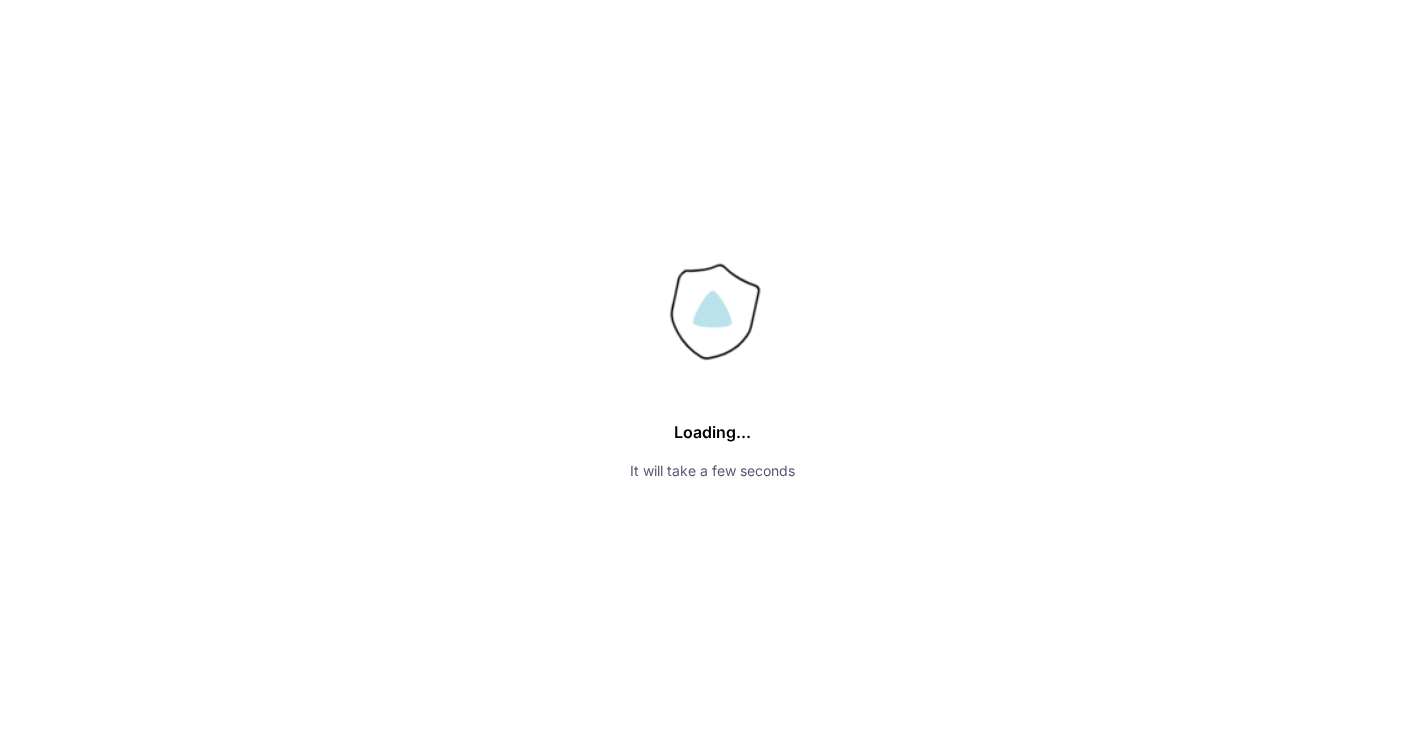 scroll, scrollTop: 0, scrollLeft: 0, axis: both 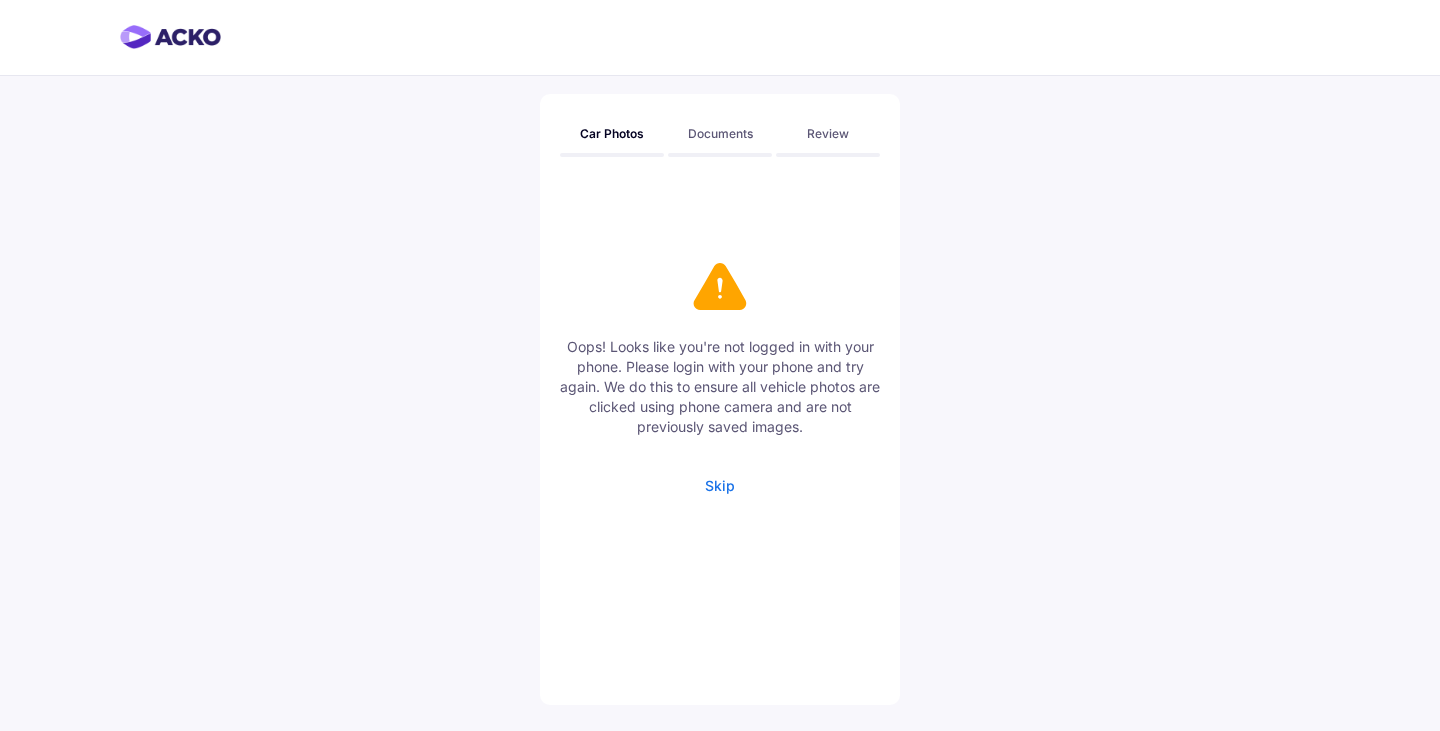 click on "Skip" at bounding box center (720, 485) 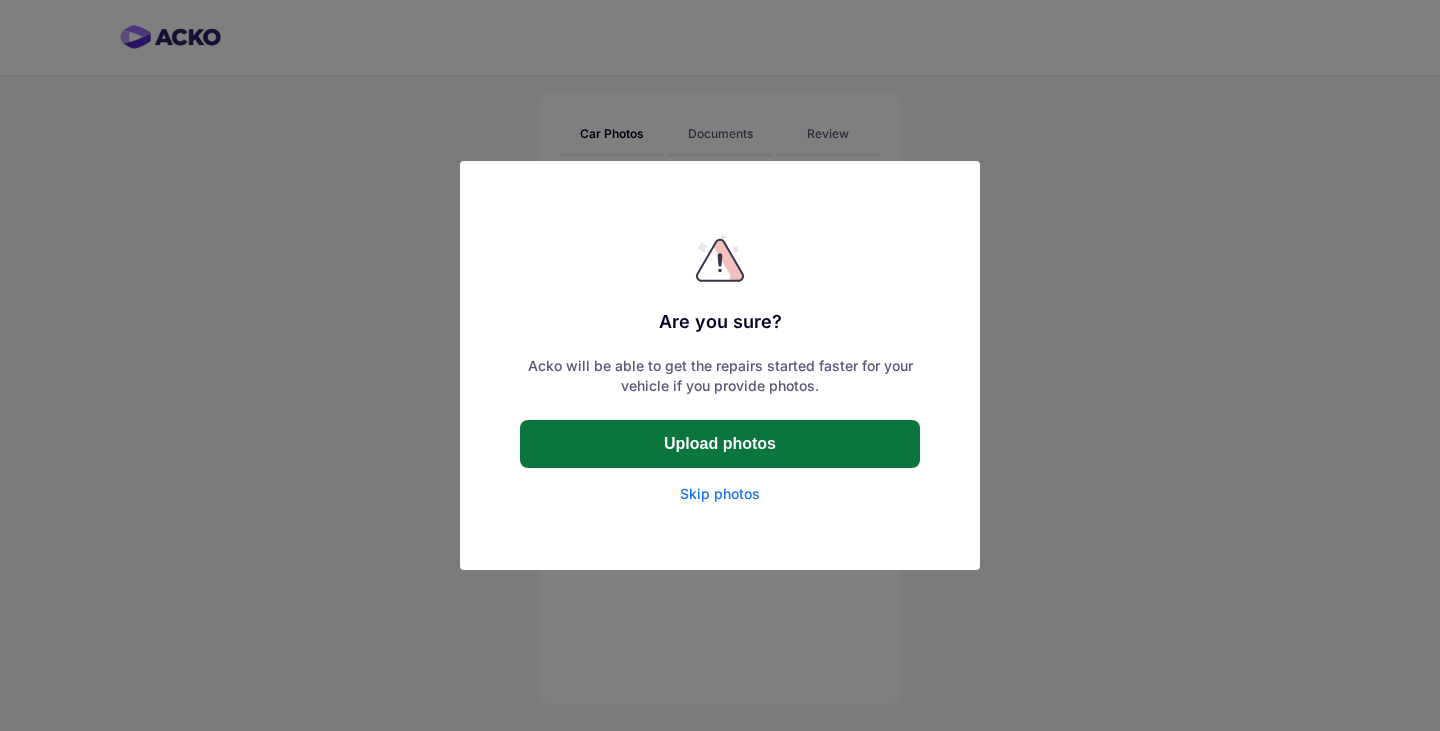 click on "Upload photos" at bounding box center [720, 444] 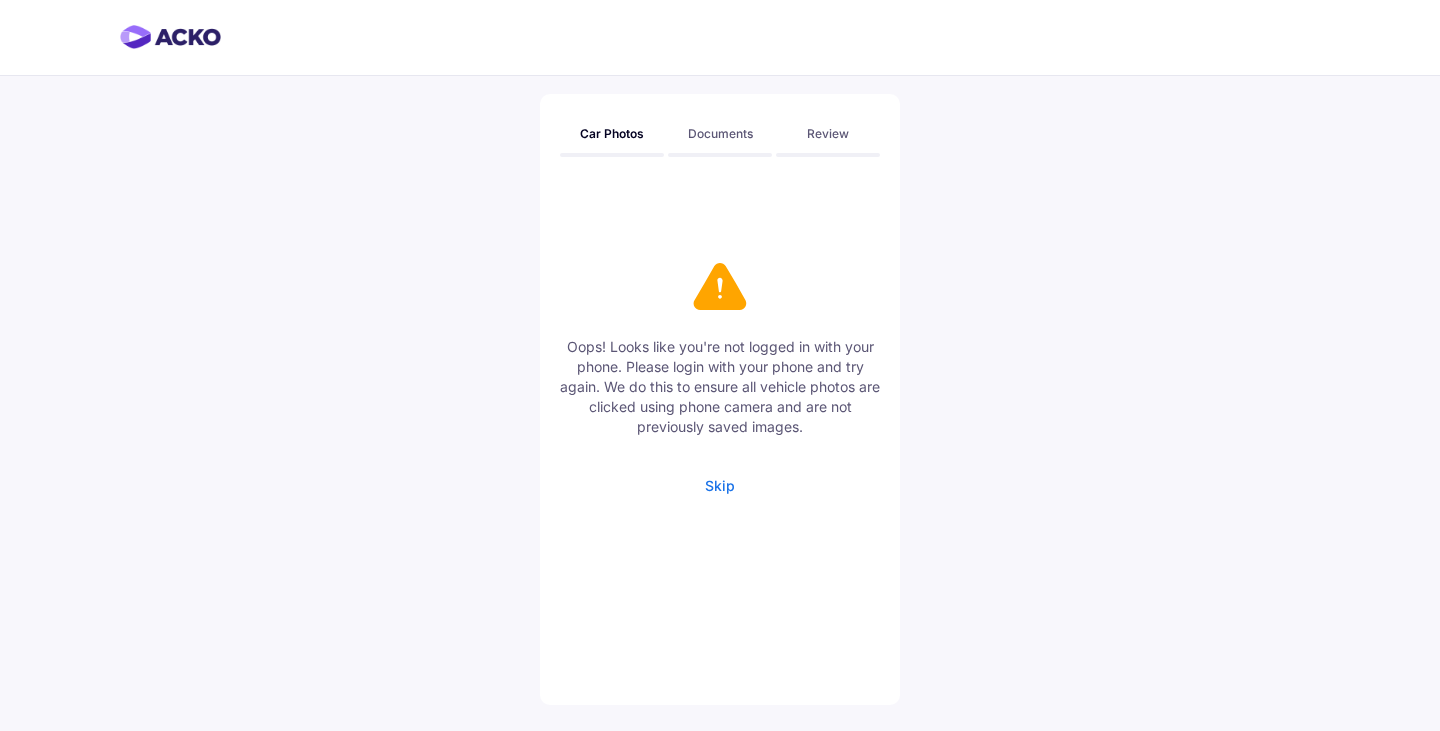 click on "Car Photos" at bounding box center (612, 133) 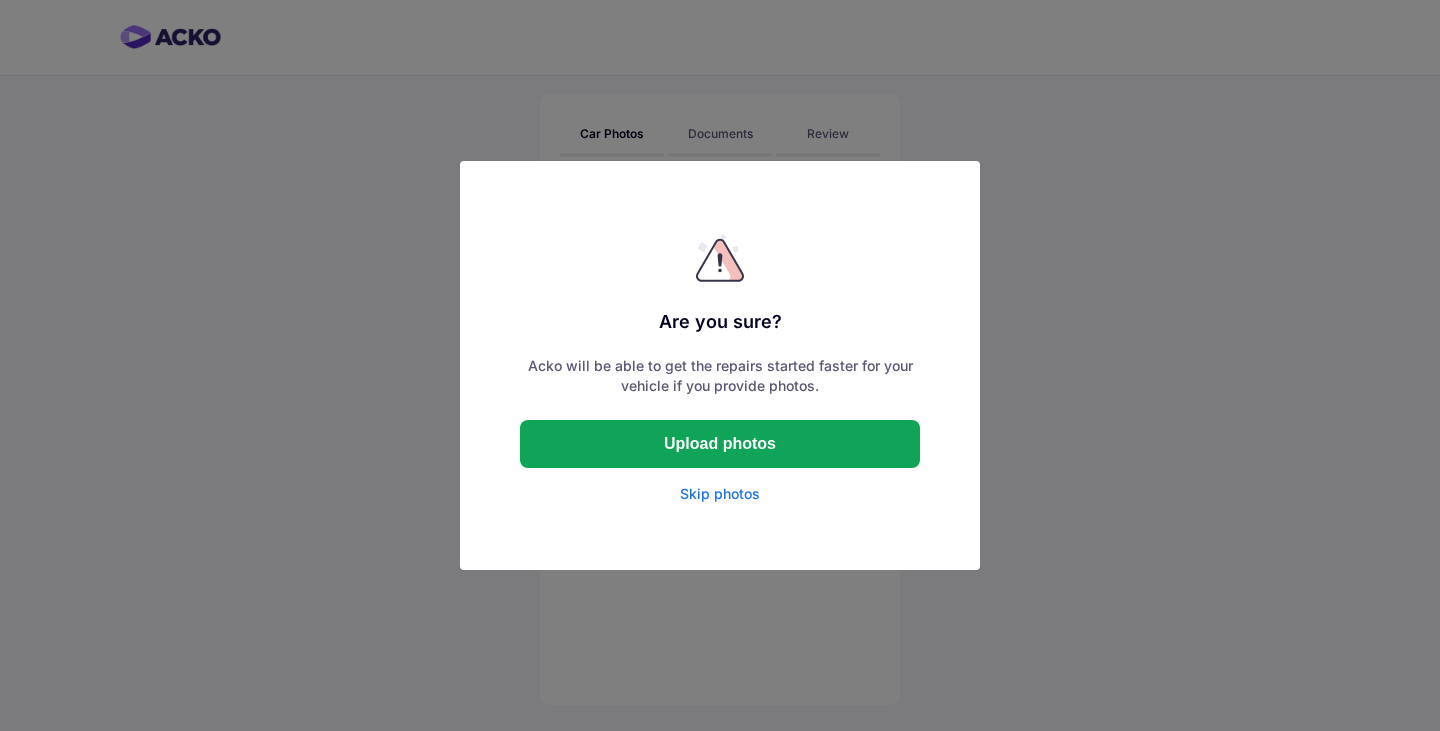click on "Skip photos" at bounding box center (720, 494) 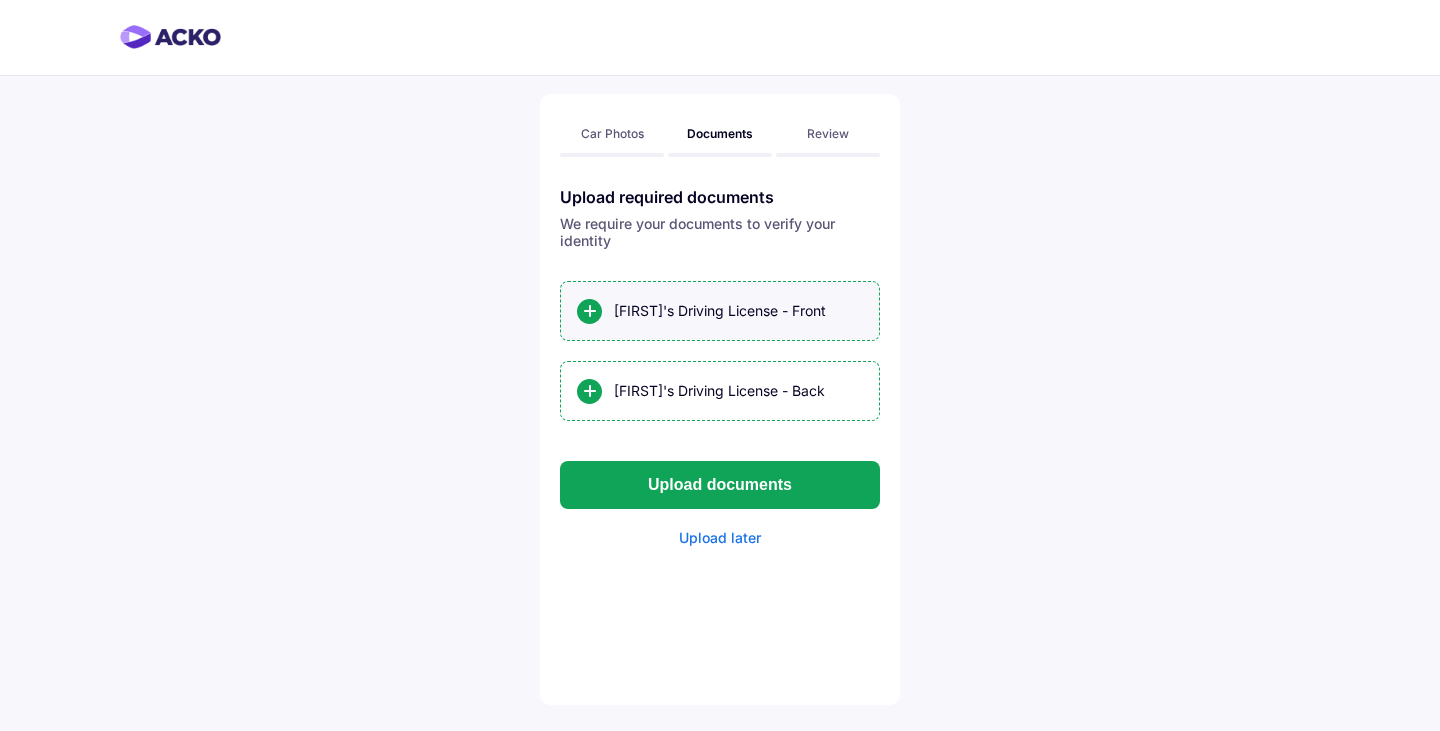 click on "[FIRST]'s Driving License - Front" at bounding box center [738, 311] 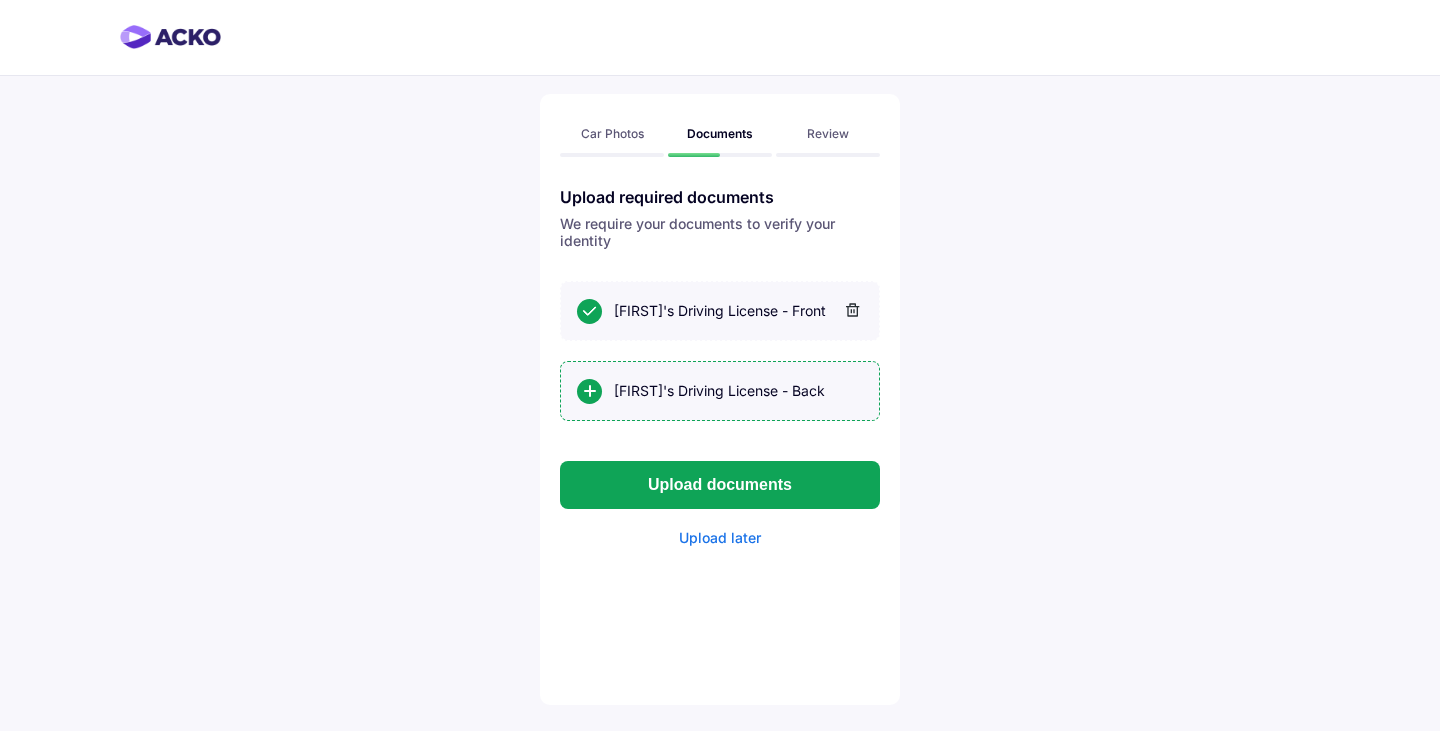 click on "[FIRST]'s Driving License - Back" at bounding box center (738, 391) 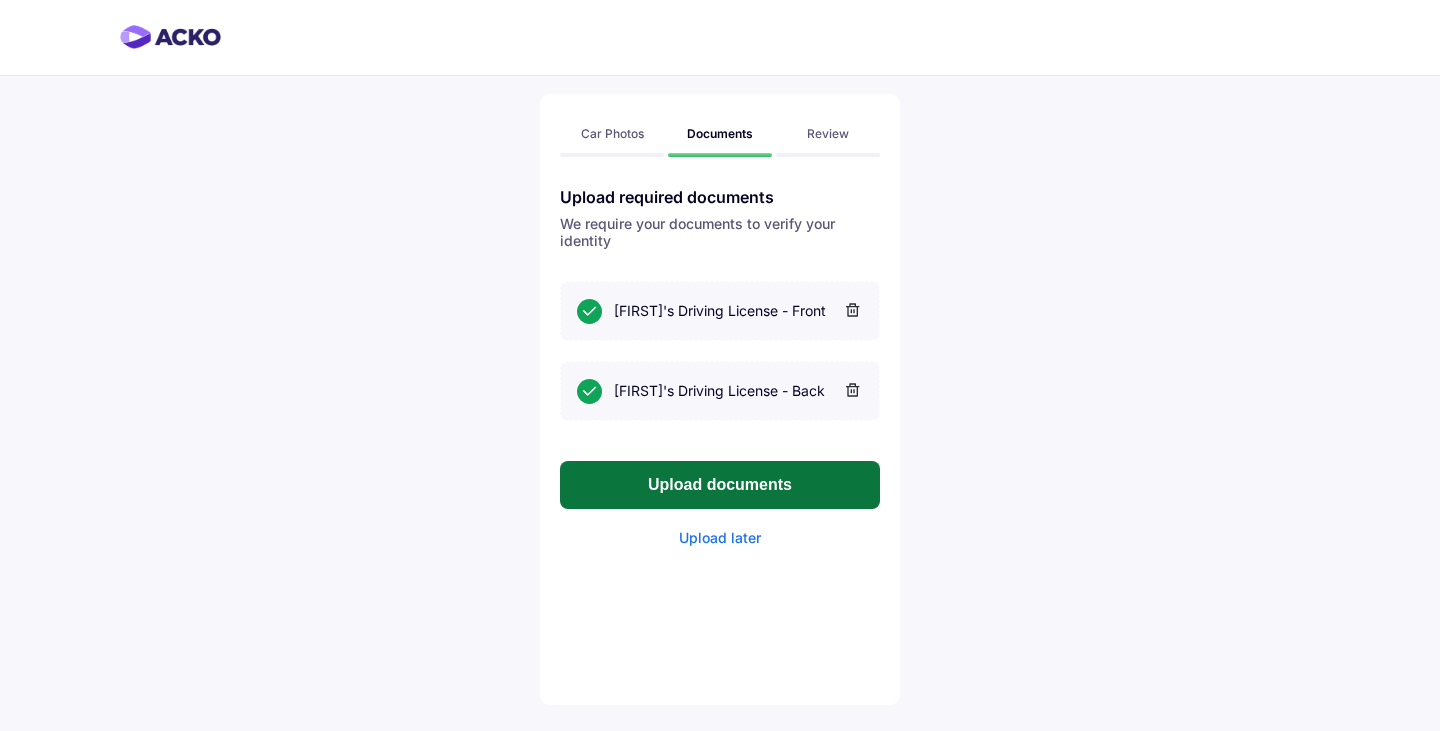 click on "Upload documents" at bounding box center (720, 485) 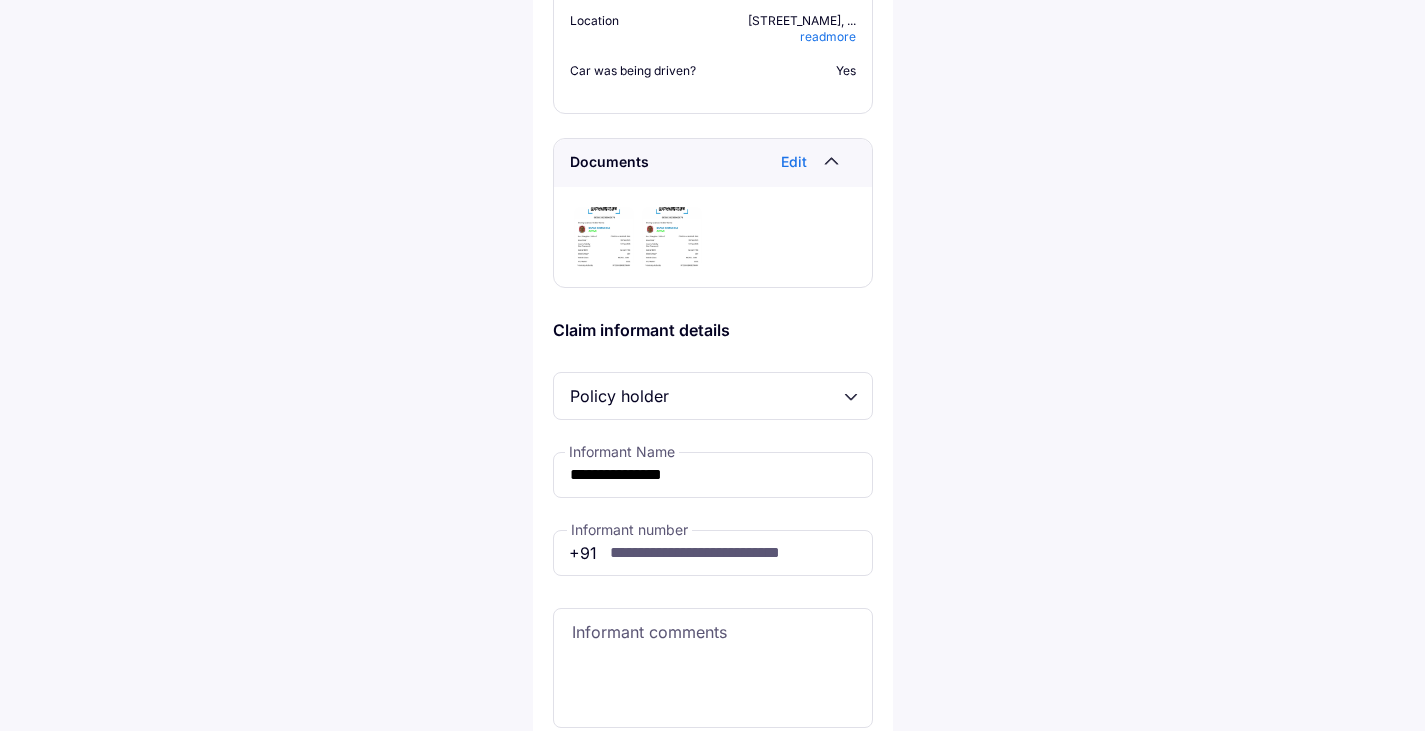 scroll, scrollTop: 682, scrollLeft: 0, axis: vertical 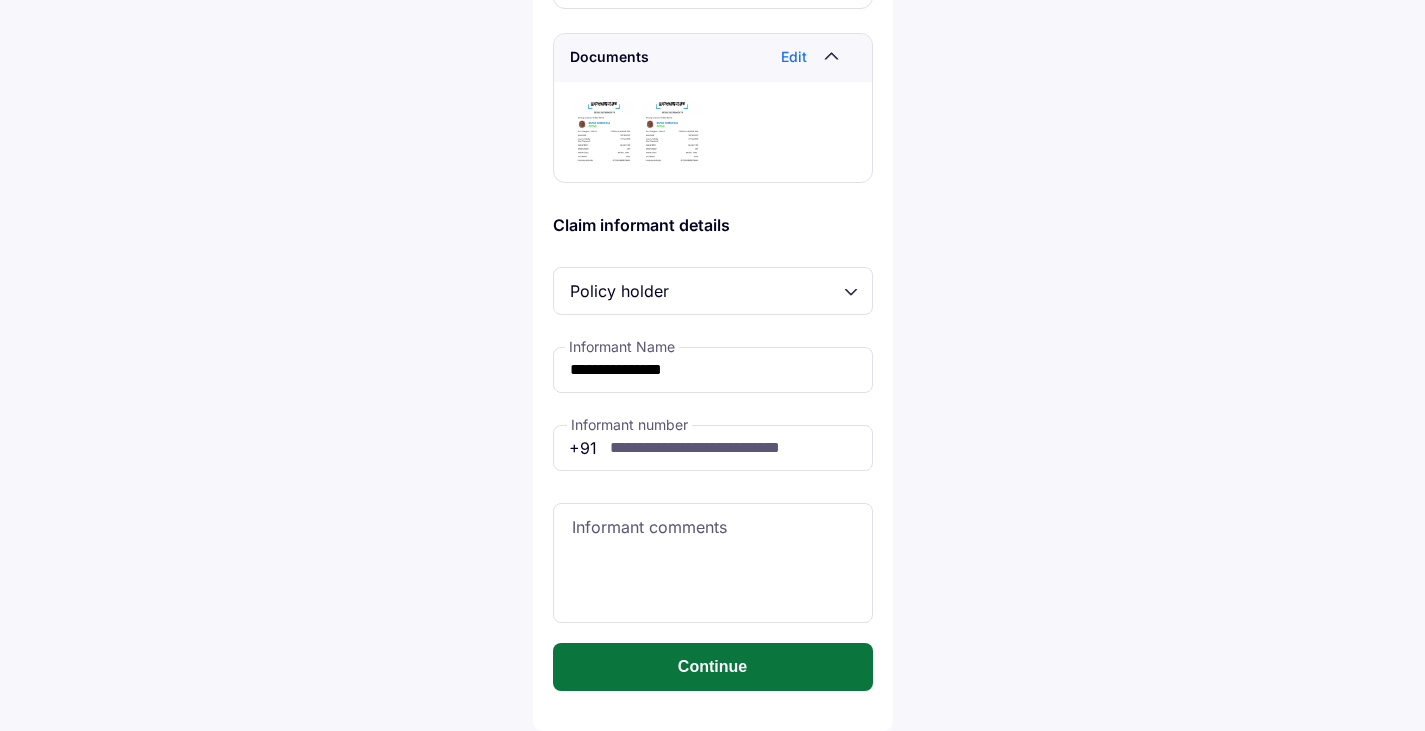 click on "Continue" at bounding box center (713, 667) 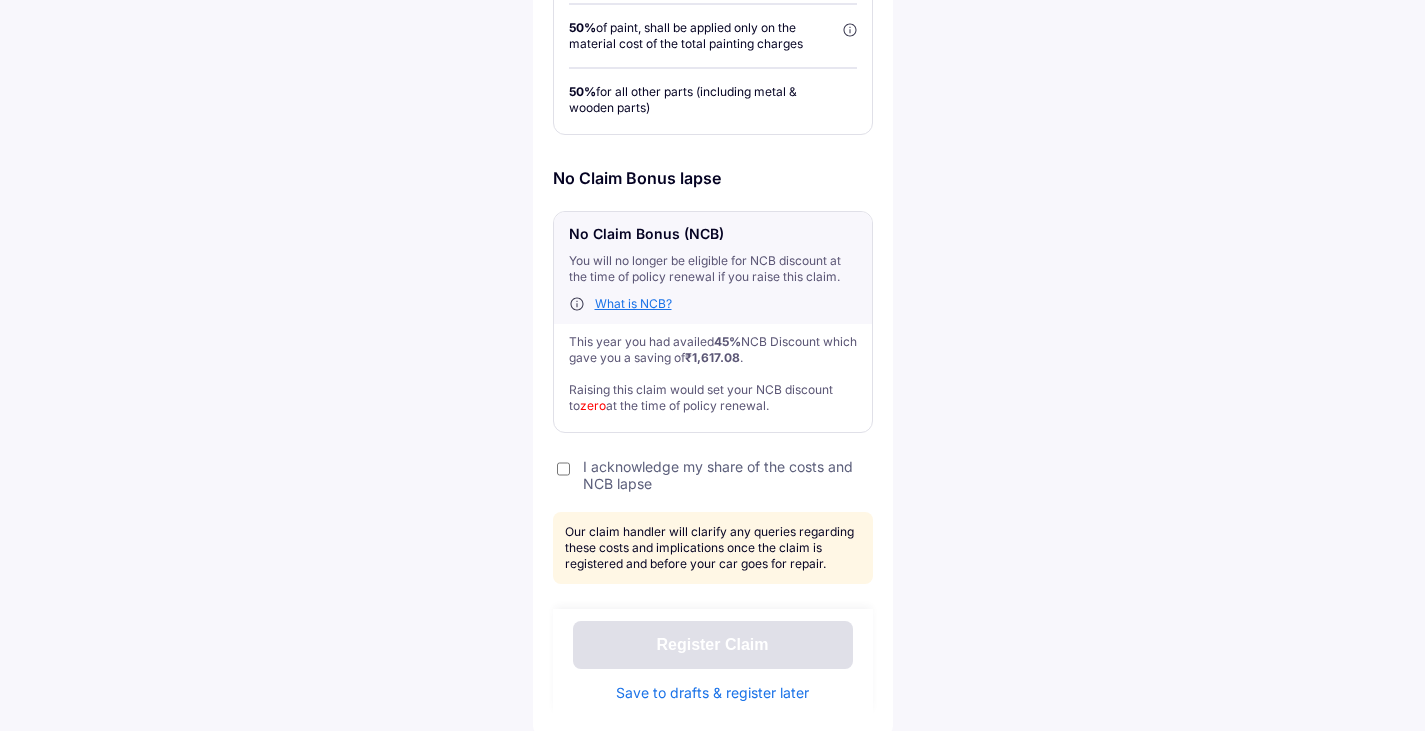 scroll, scrollTop: 737, scrollLeft: 0, axis: vertical 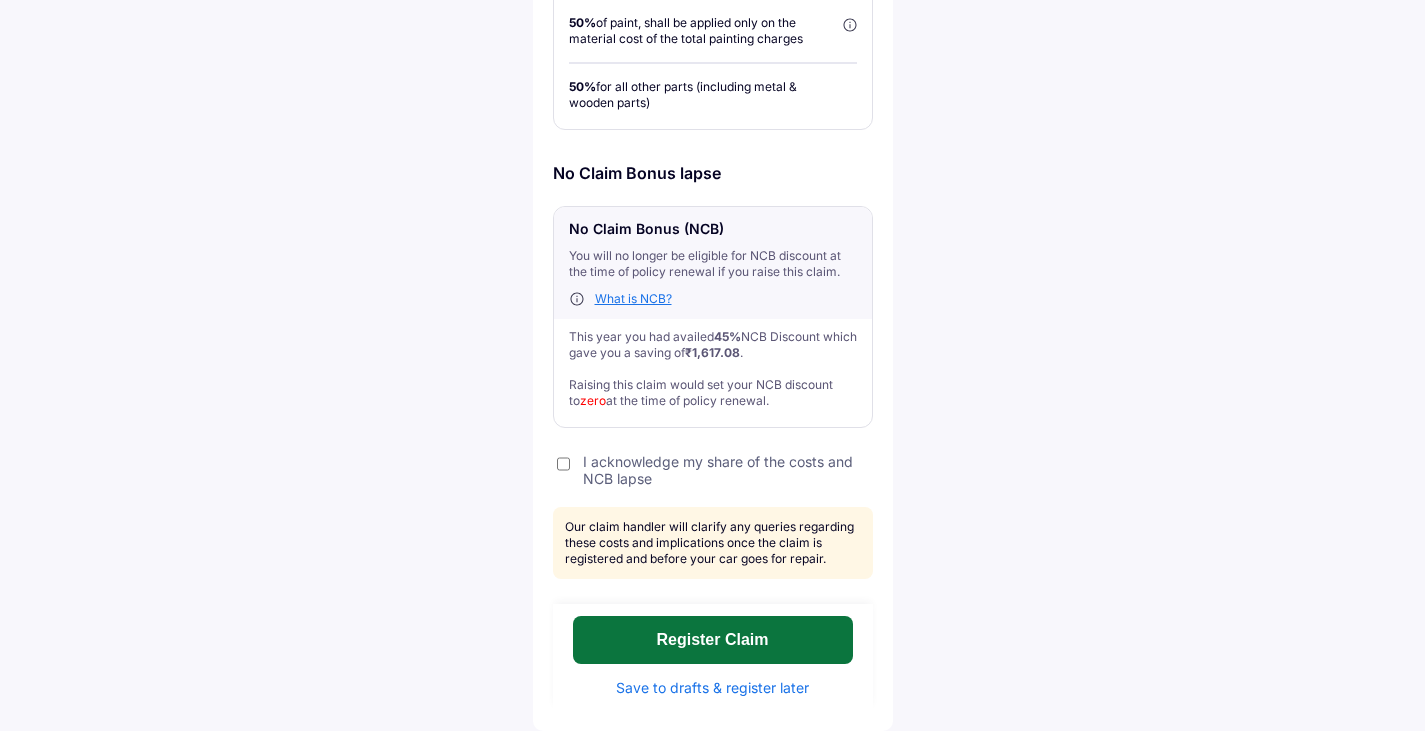 click on "Register Claim" at bounding box center (713, 640) 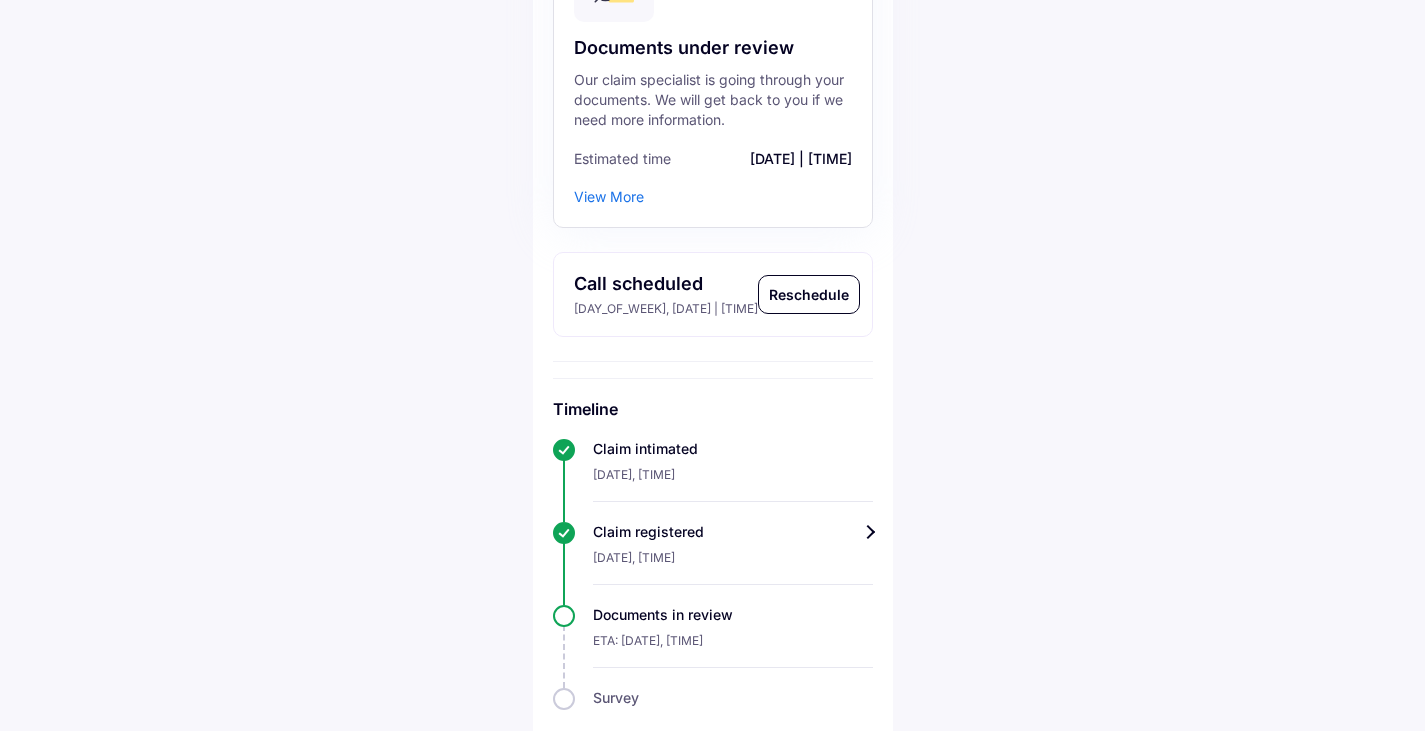 scroll, scrollTop: 384, scrollLeft: 0, axis: vertical 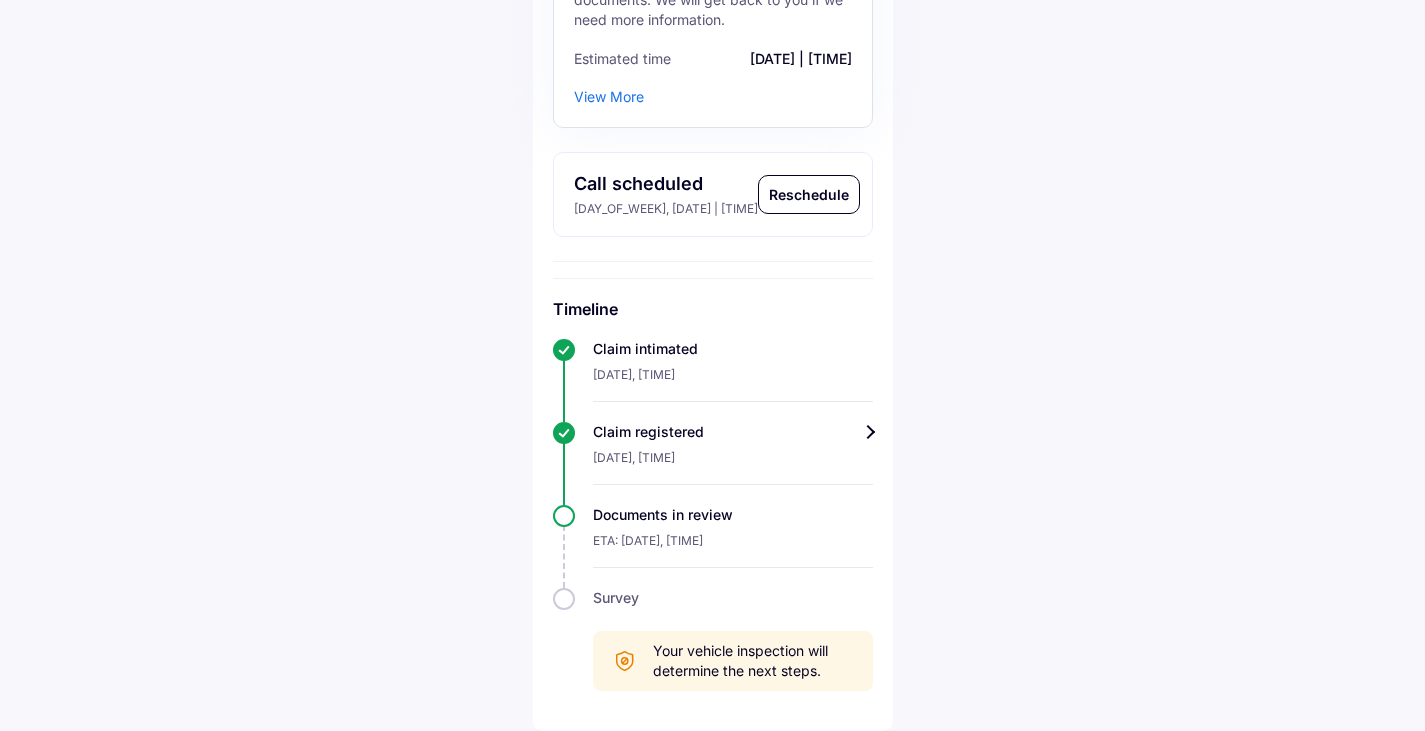 click on "Survey Your vehicle inspection will determine the next steps." at bounding box center [713, 639] 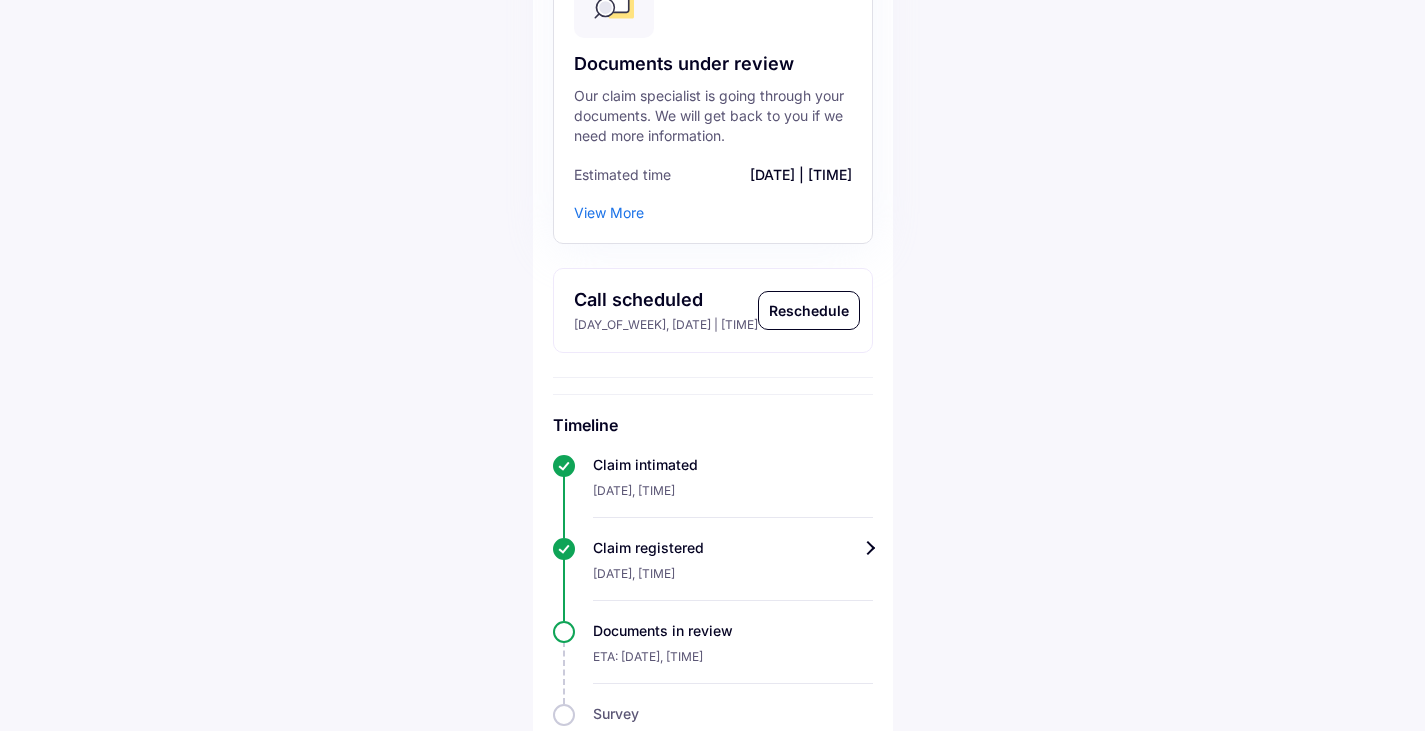 scroll, scrollTop: 384, scrollLeft: 0, axis: vertical 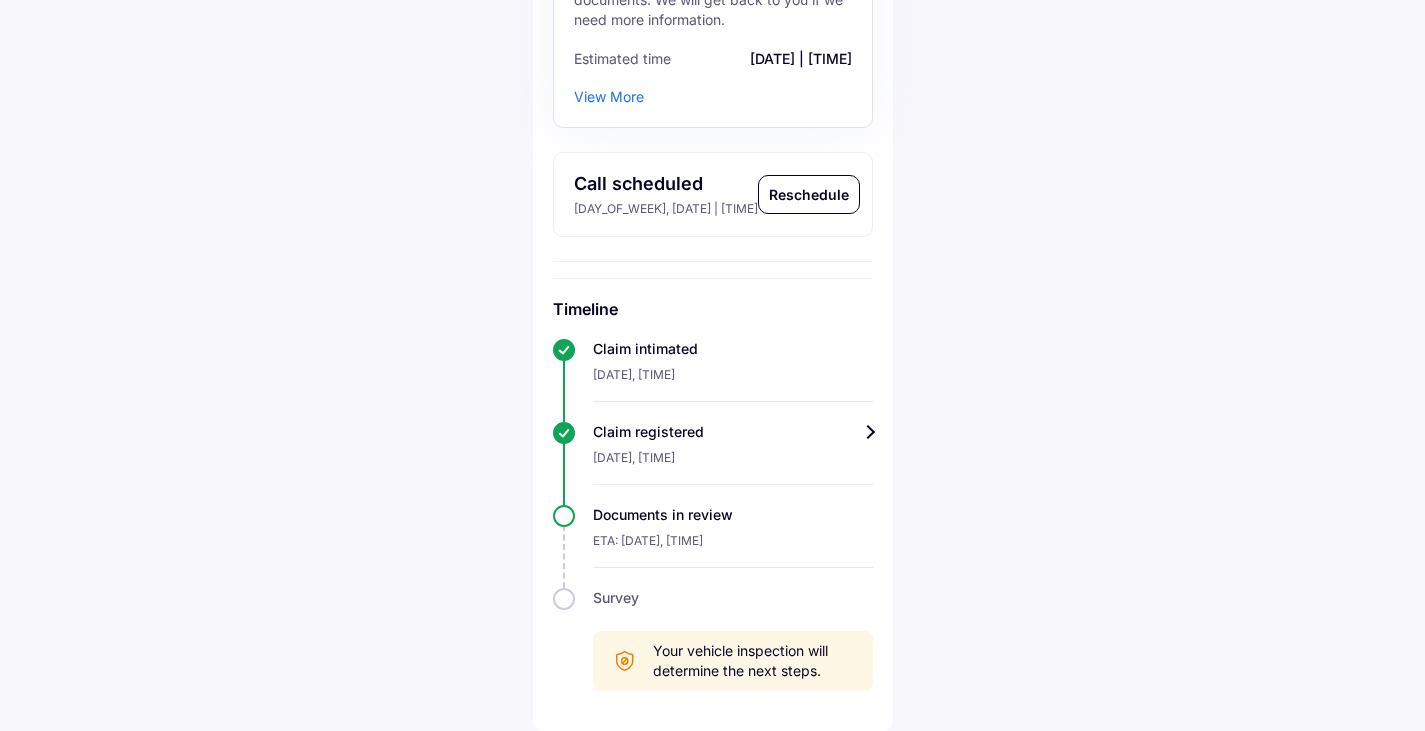 click on "Your vehicle inspection will determine the next steps." at bounding box center (753, 661) 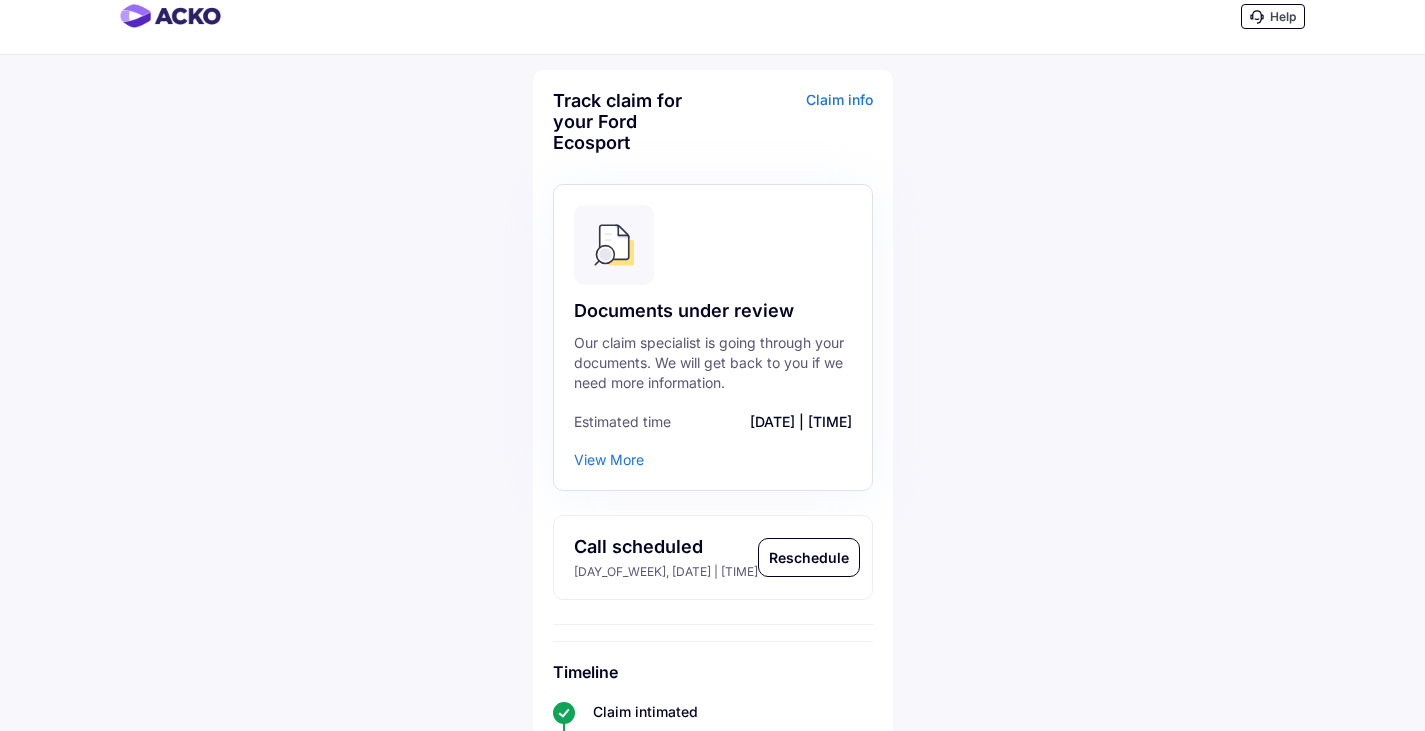 scroll, scrollTop: 0, scrollLeft: 0, axis: both 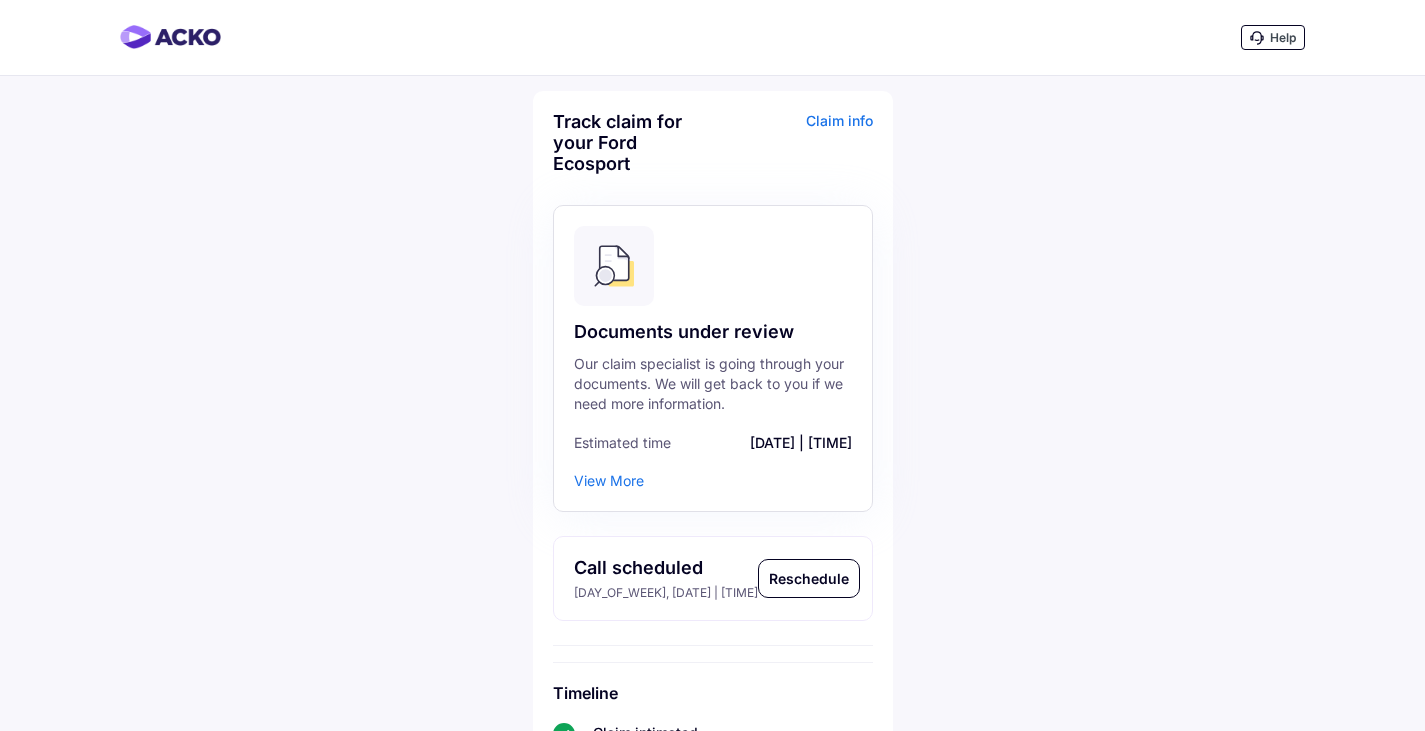 click on "Claim info" at bounding box center [795, 150] 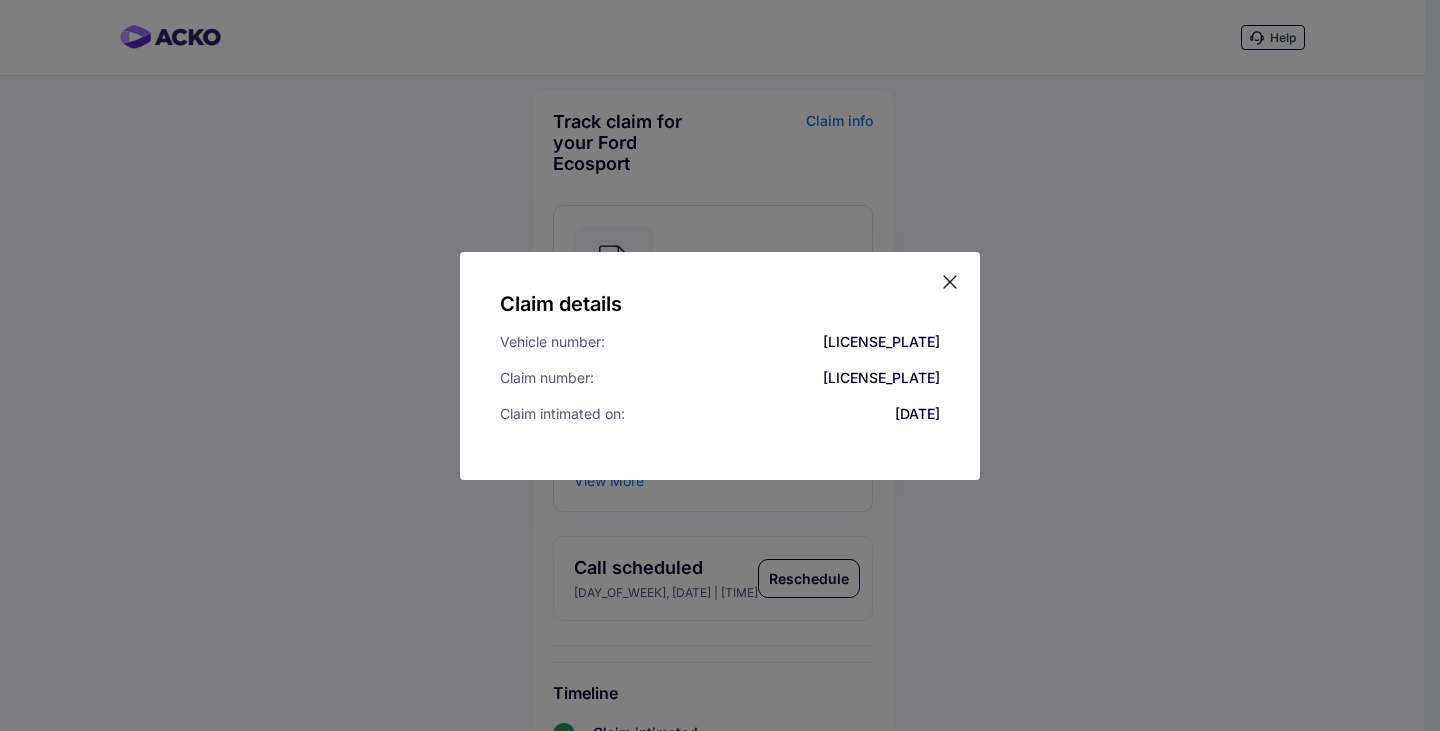 click 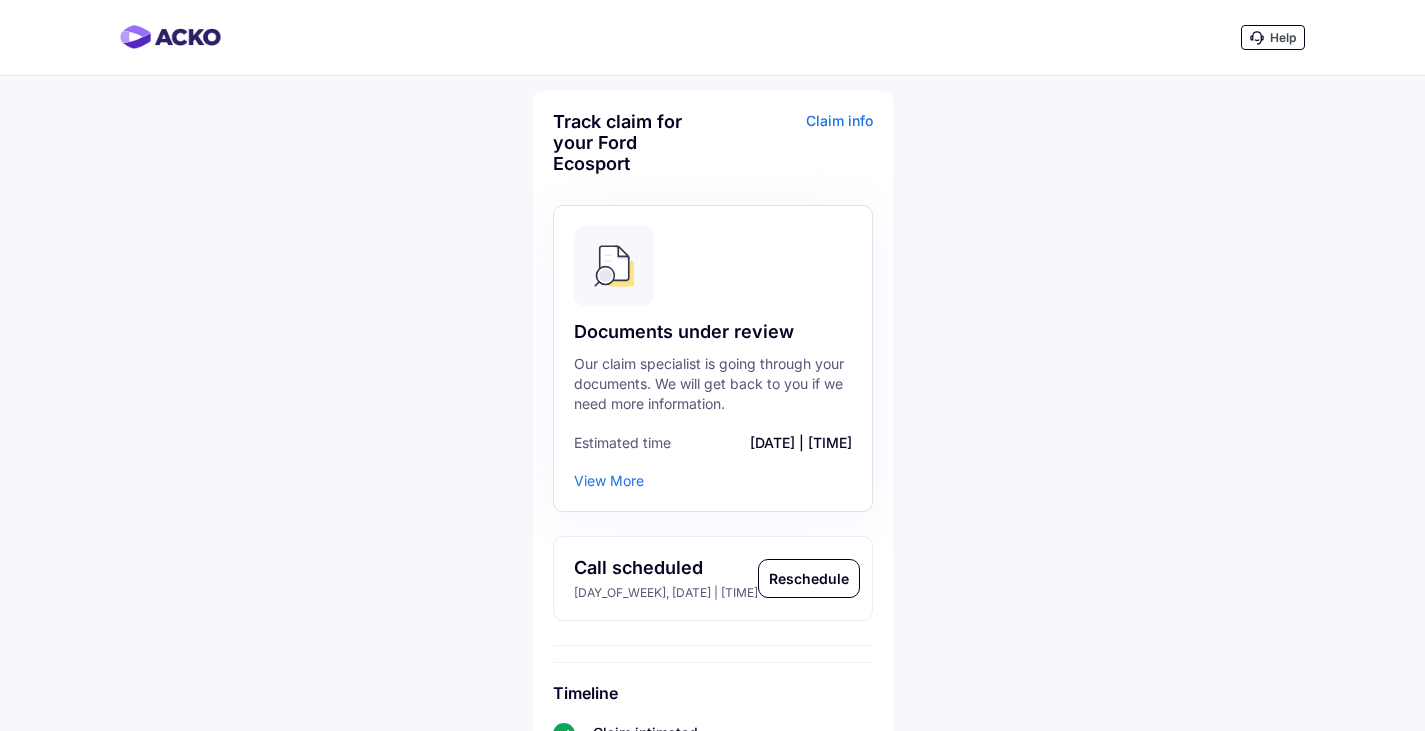 click on "Help Track claim for your Ford Ecosport Claim info Documents under review Our claim specialist is going through your documents. We will get back to you if we need more information. Estimated time [DATE] | [TIME] View More Call scheduled [DAY_OF_WEEK], [DATE] | [TIME] Reschedule Timeline Claim intimated [DATE], [TIME] Claim registered [DATE], [TIME] Documents in review ETA: [DATE], [TIME] Survey Your vehicle inspection will determine the next steps." at bounding box center [712, 557] 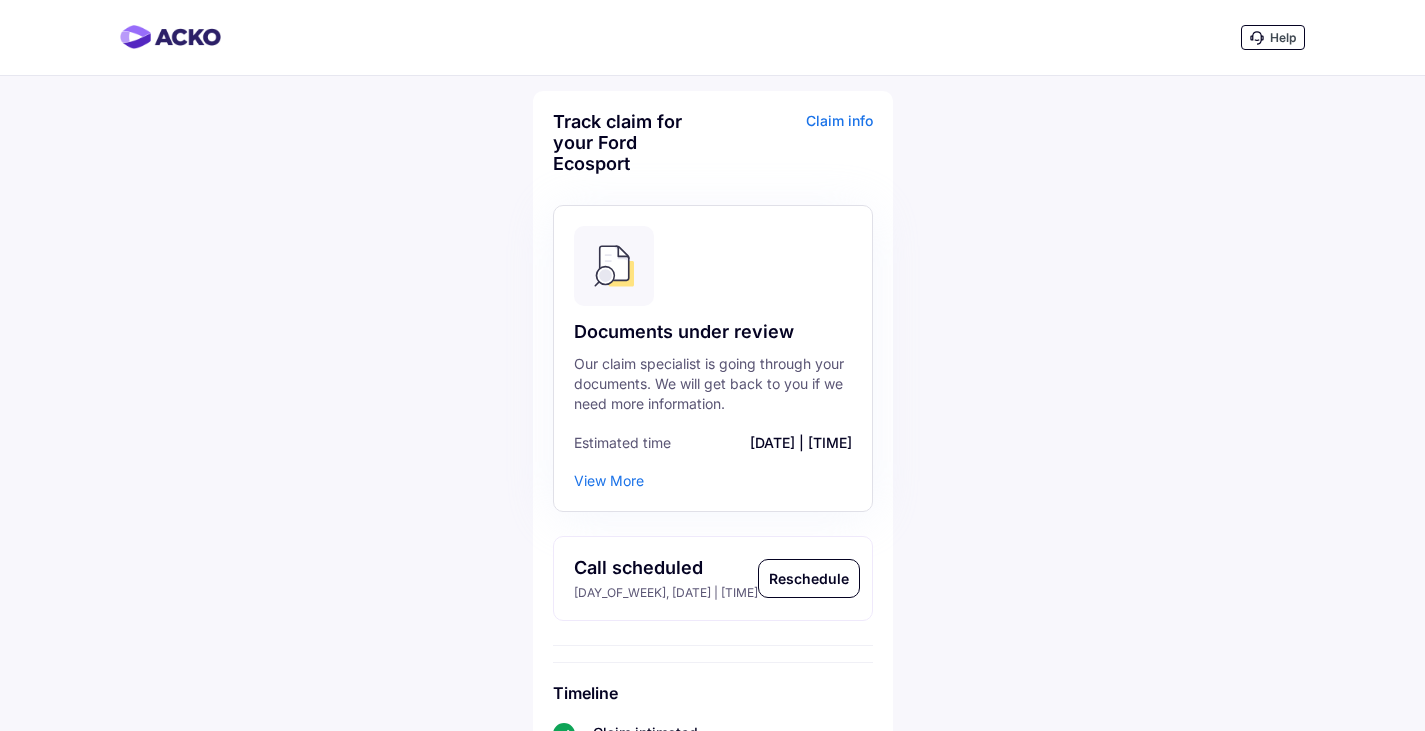 click on "Claim info" at bounding box center (795, 150) 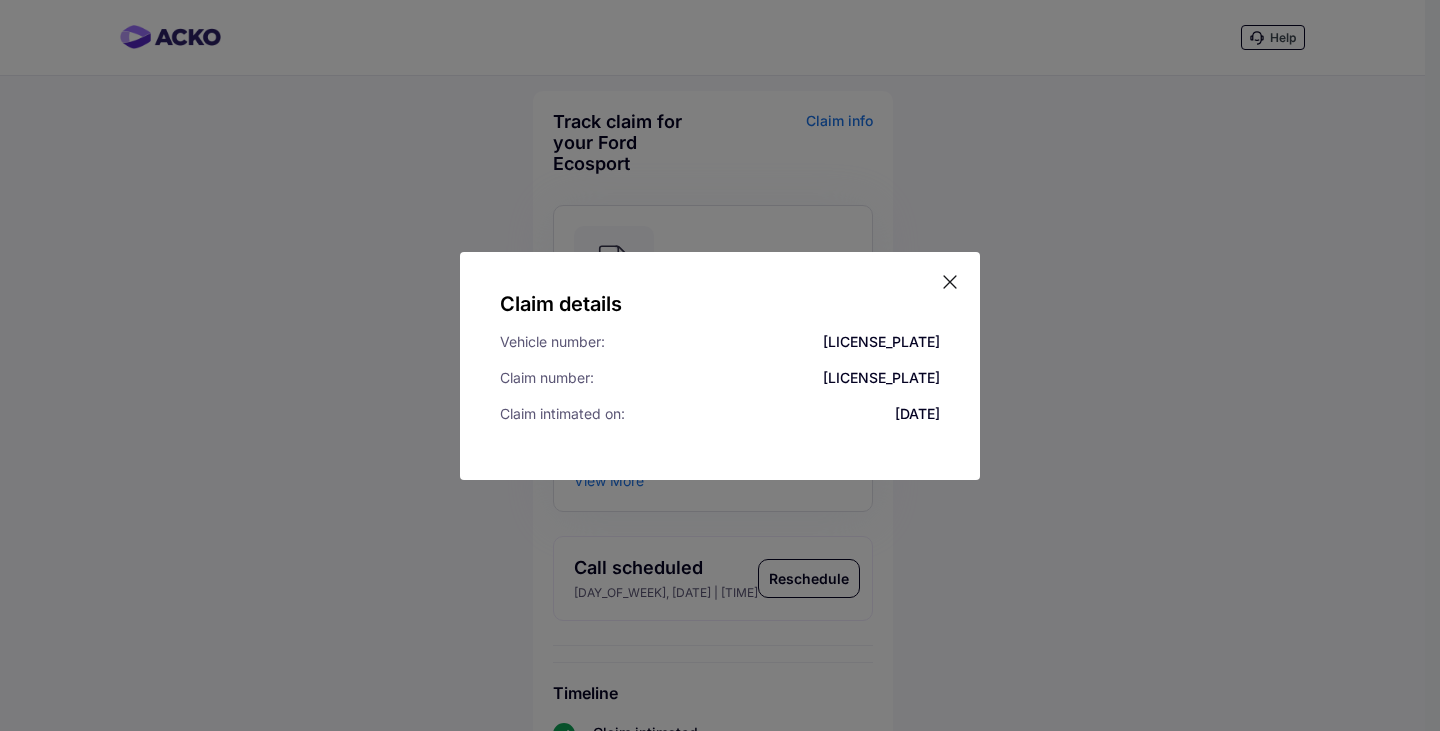 click 